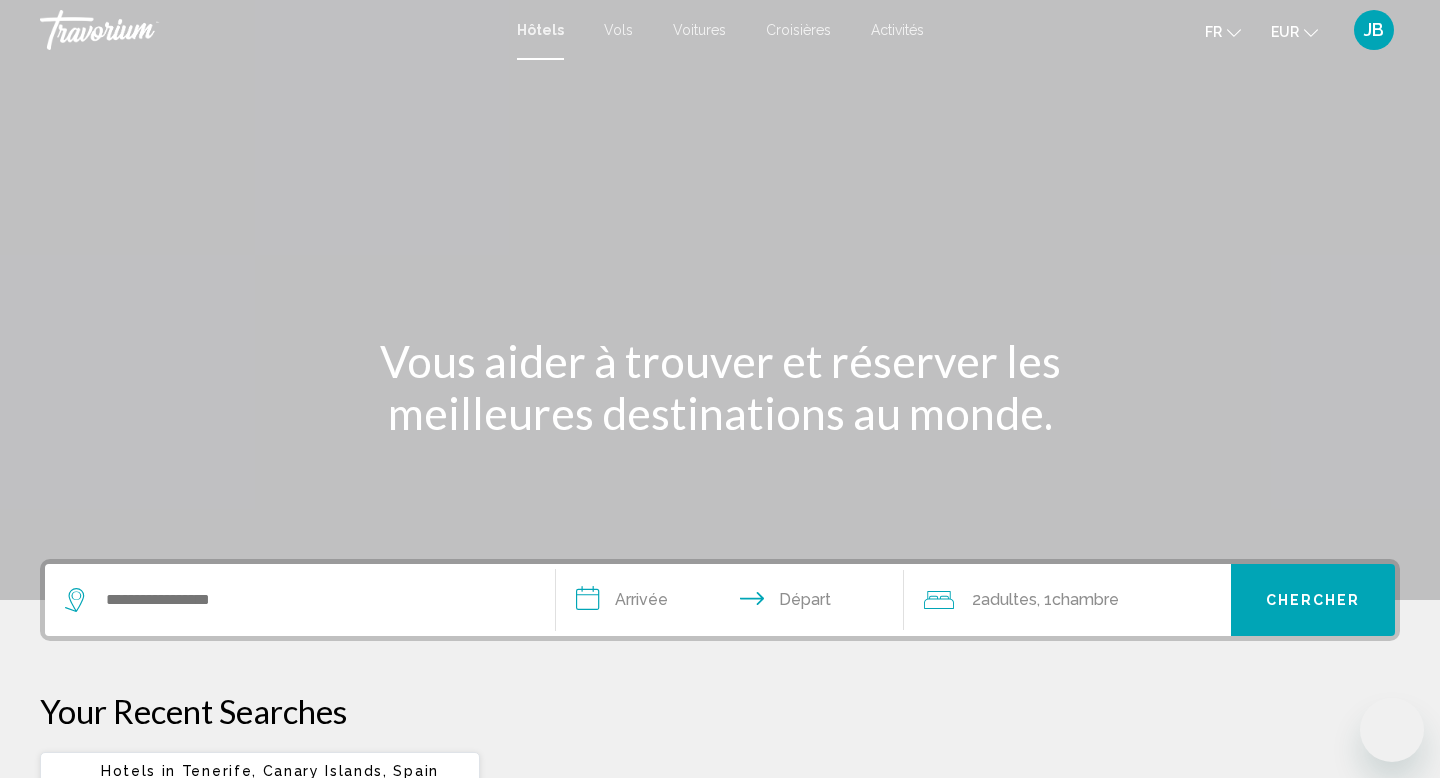 scroll, scrollTop: 0, scrollLeft: 0, axis: both 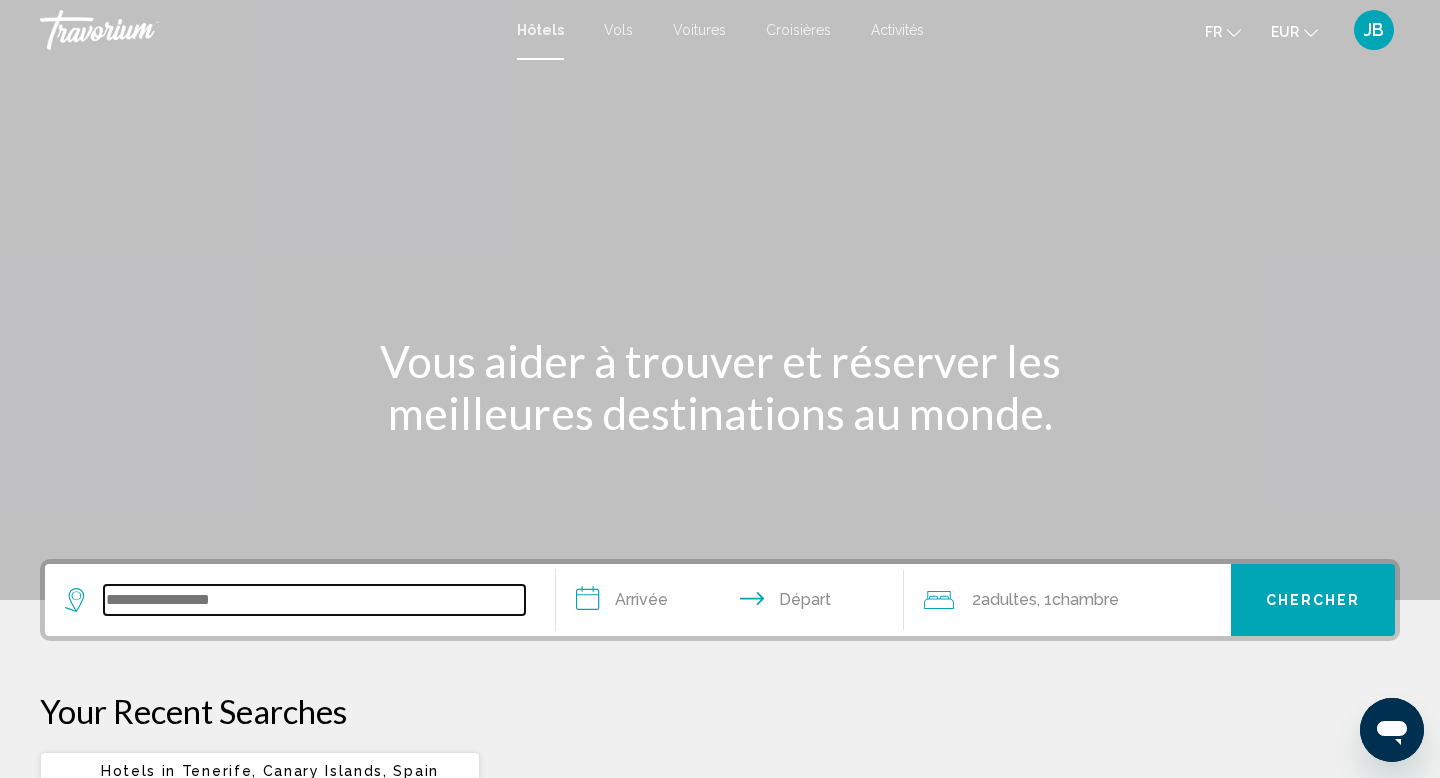 click at bounding box center [314, 600] 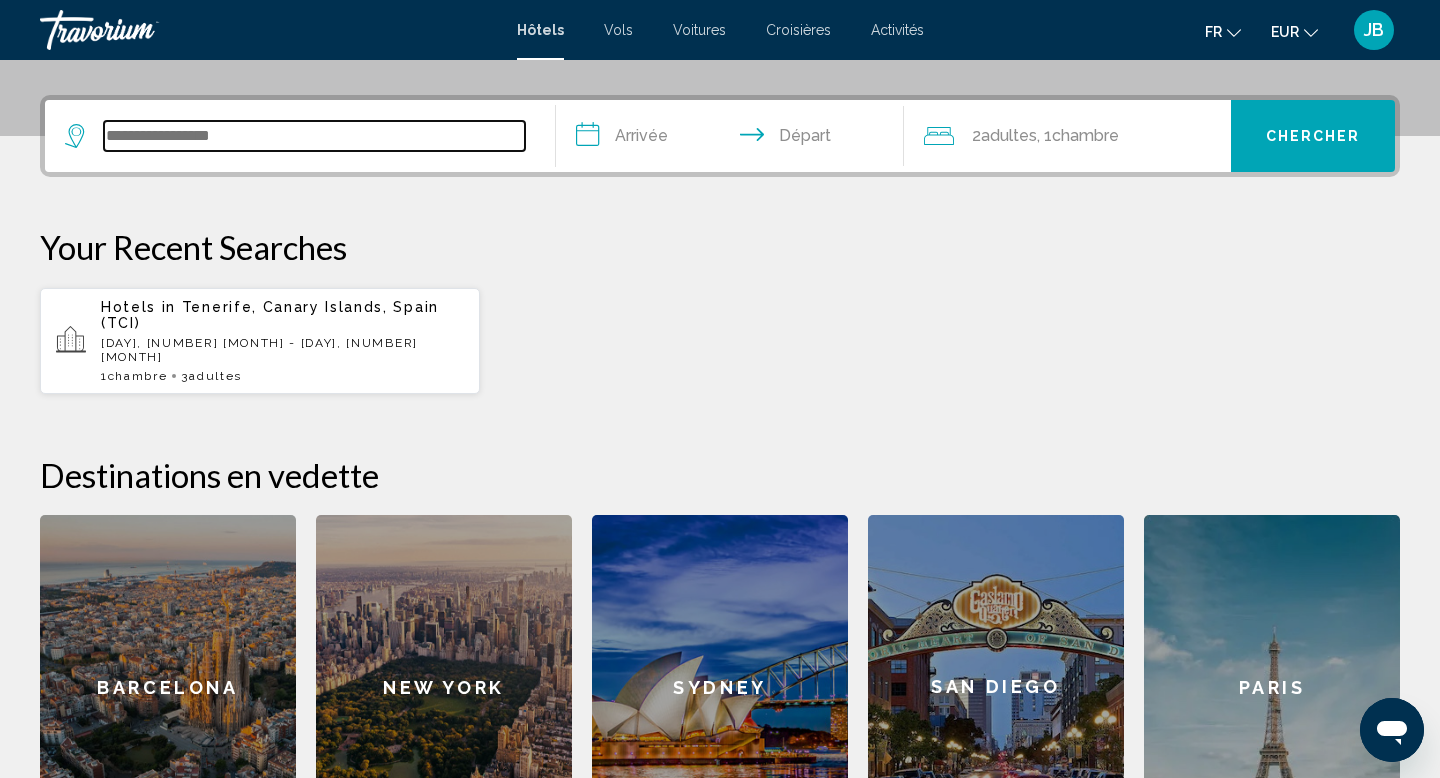 scroll, scrollTop: 494, scrollLeft: 0, axis: vertical 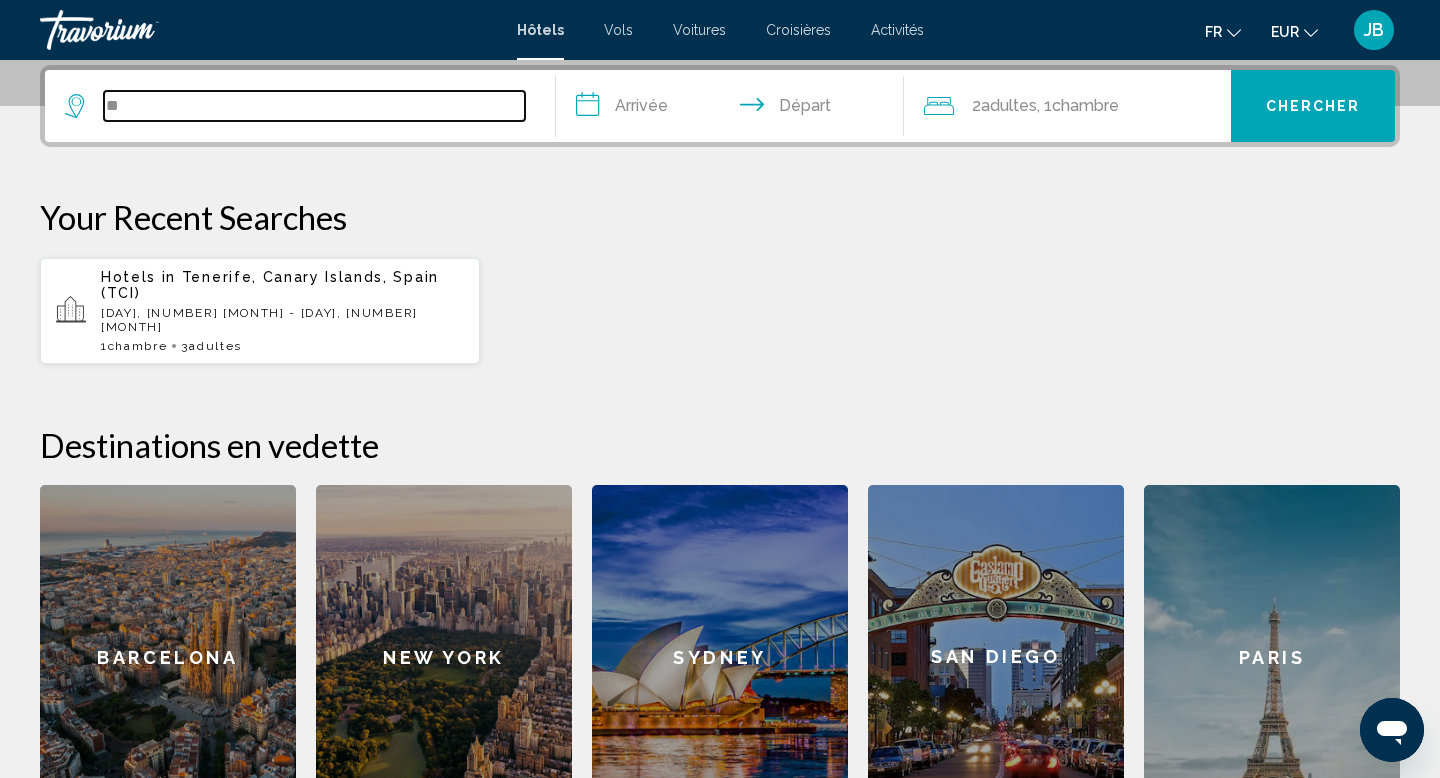type on "**" 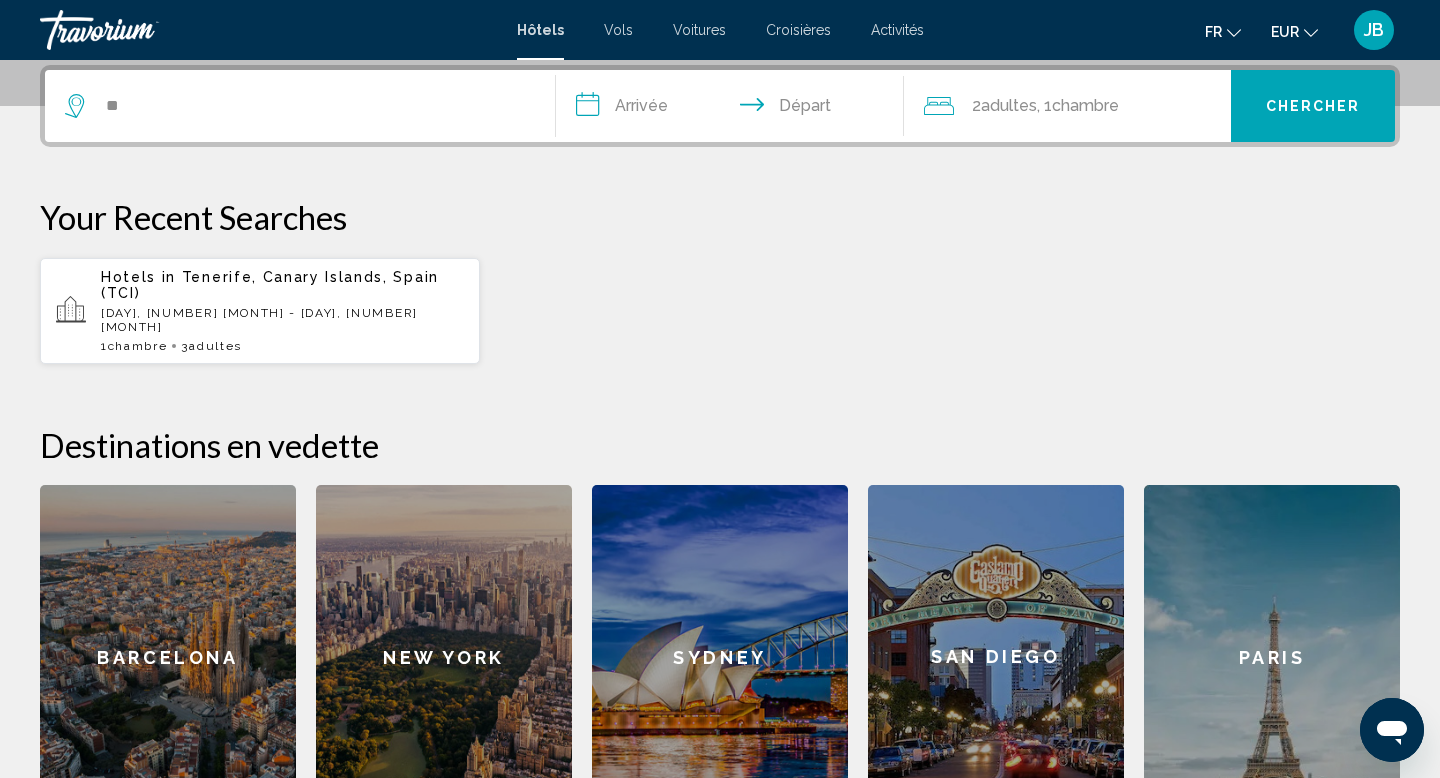 click on "Tenerife, Canary Islands, Spain (TCI)" at bounding box center [270, 285] 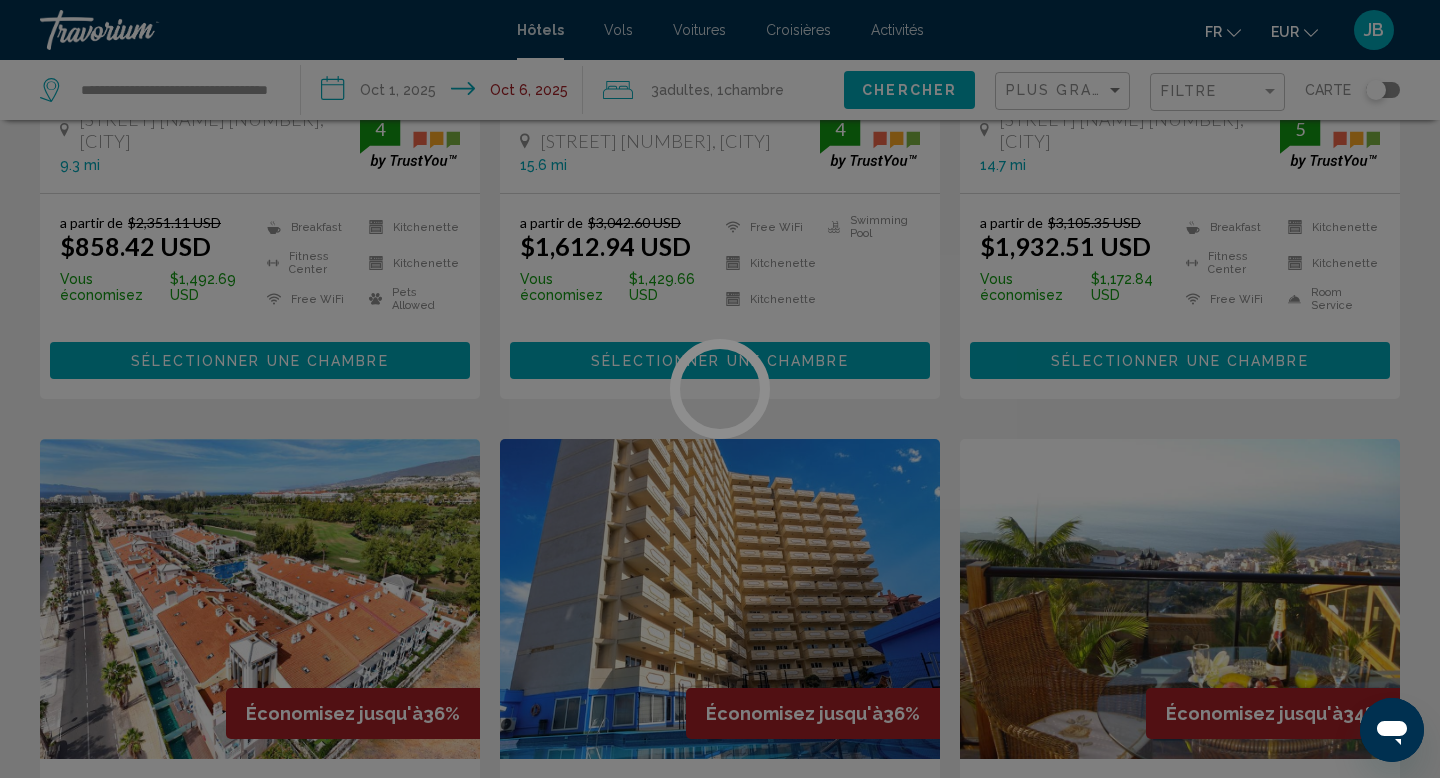 scroll, scrollTop: 0, scrollLeft: 0, axis: both 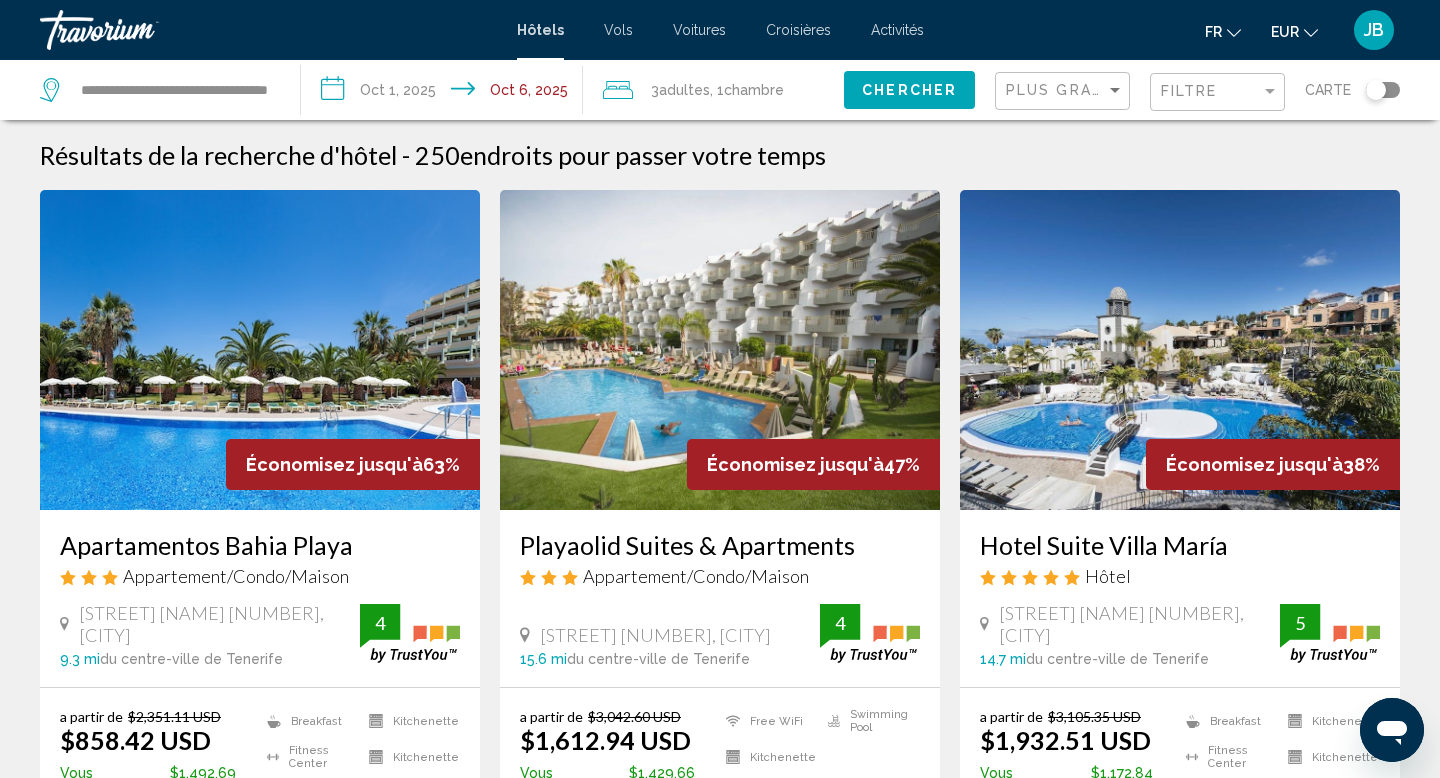 click at bounding box center (720, 350) 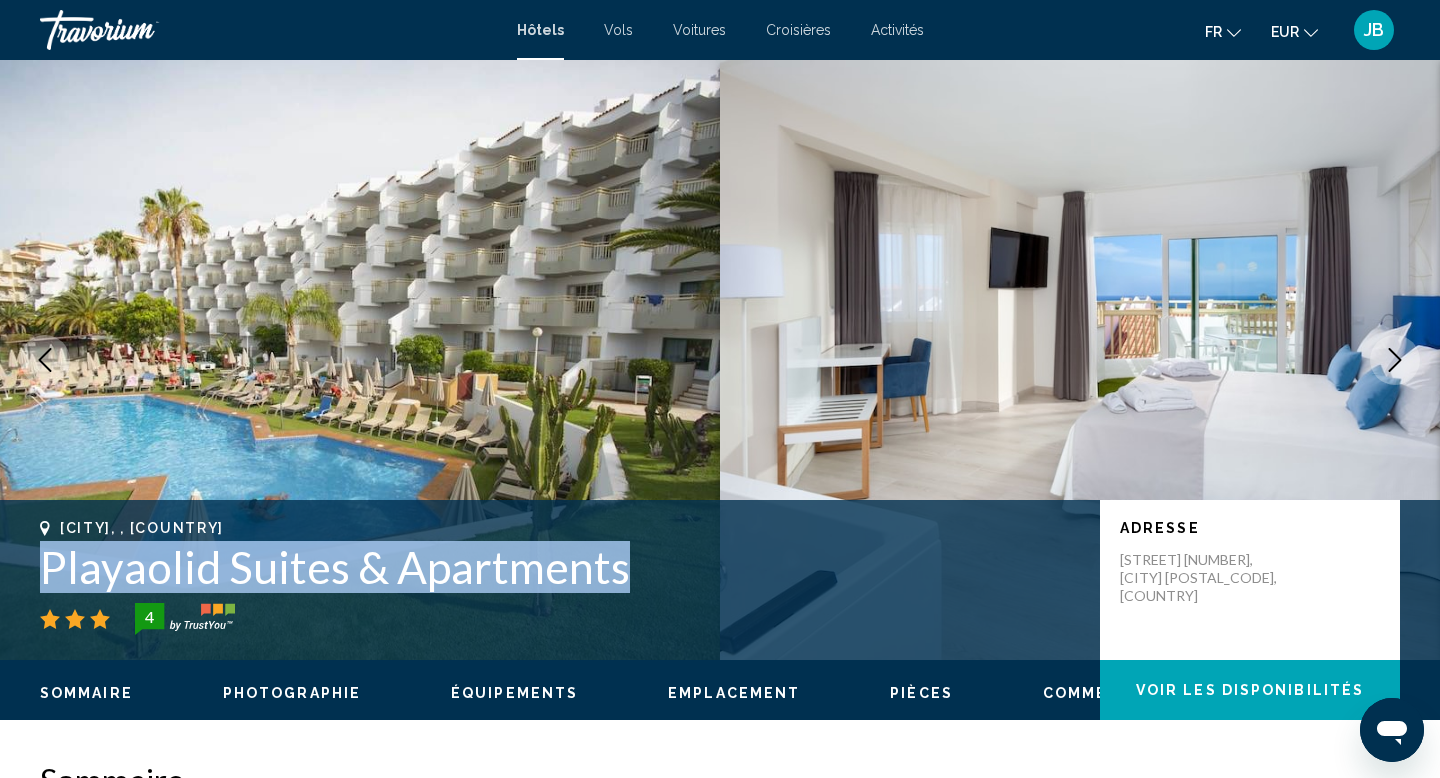 drag, startPoint x: 643, startPoint y: 587, endPoint x: 34, endPoint y: 580, distance: 609.0402 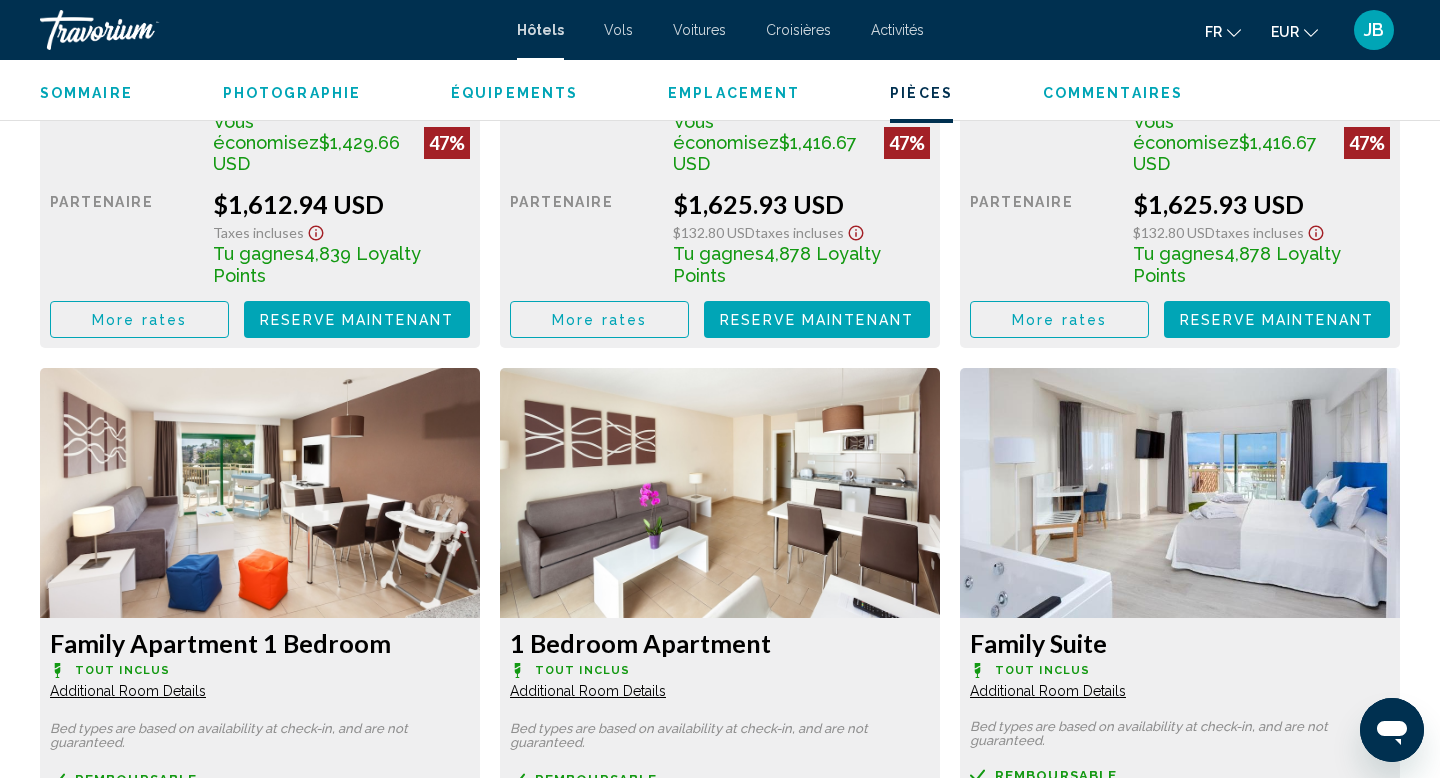 scroll, scrollTop: 3256, scrollLeft: 0, axis: vertical 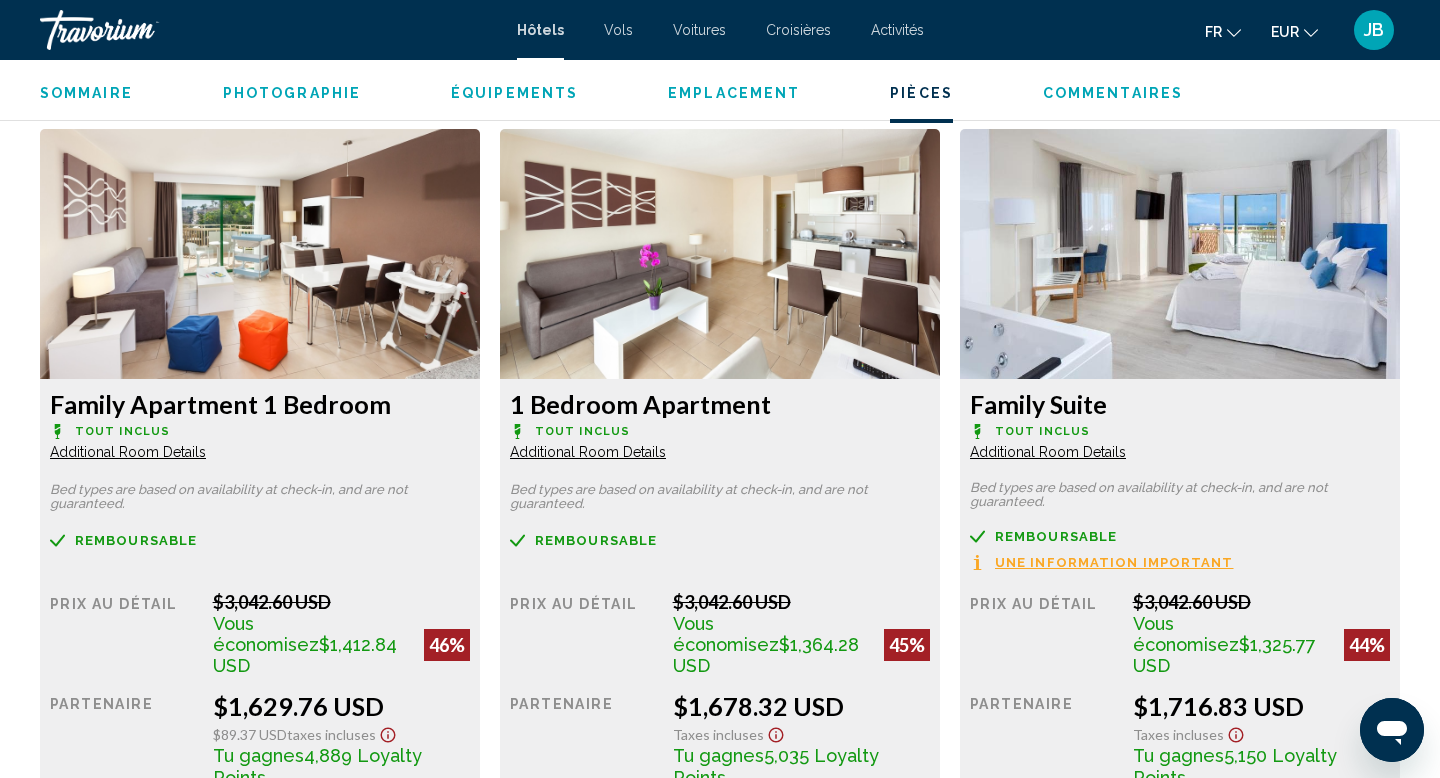 click on "More rates" at bounding box center [139, 81] 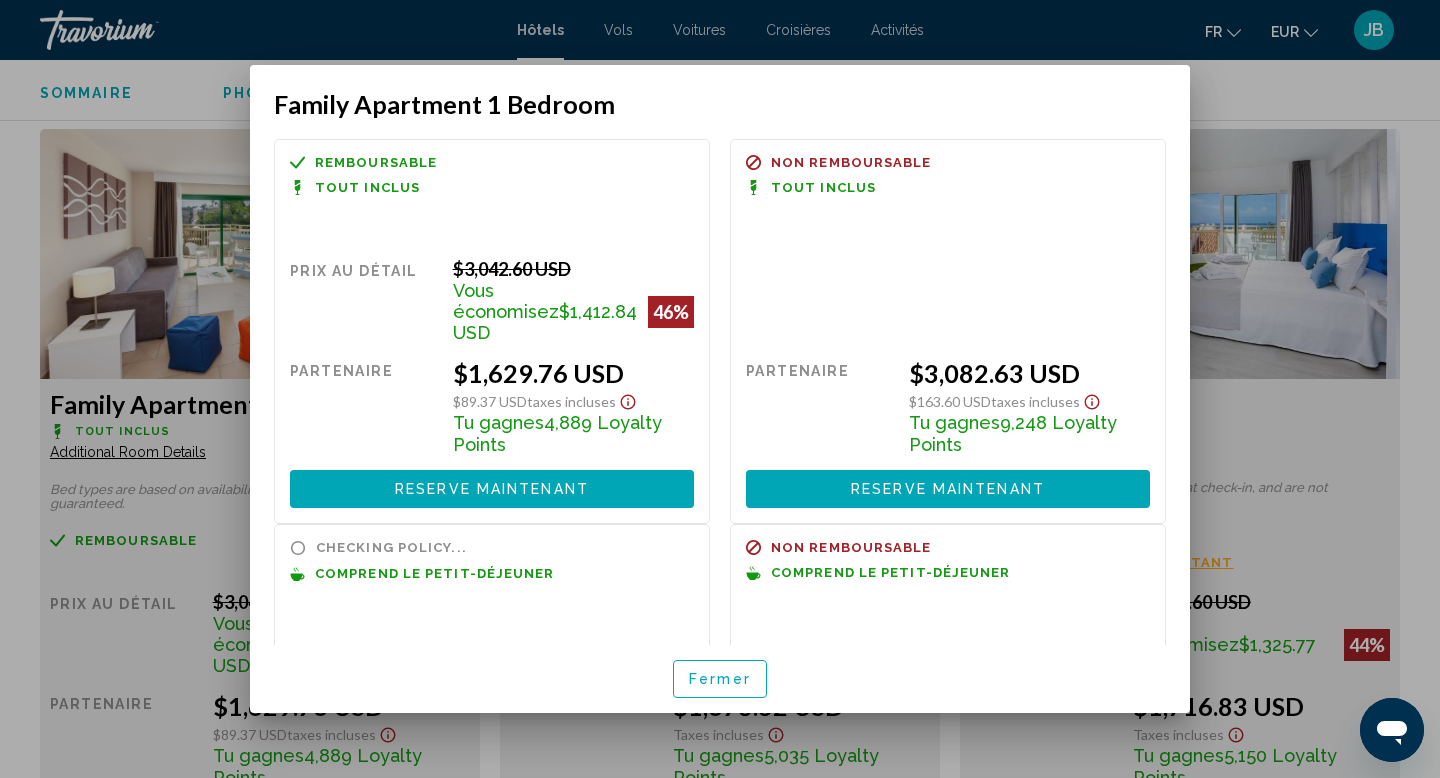 scroll, scrollTop: 0, scrollLeft: 0, axis: both 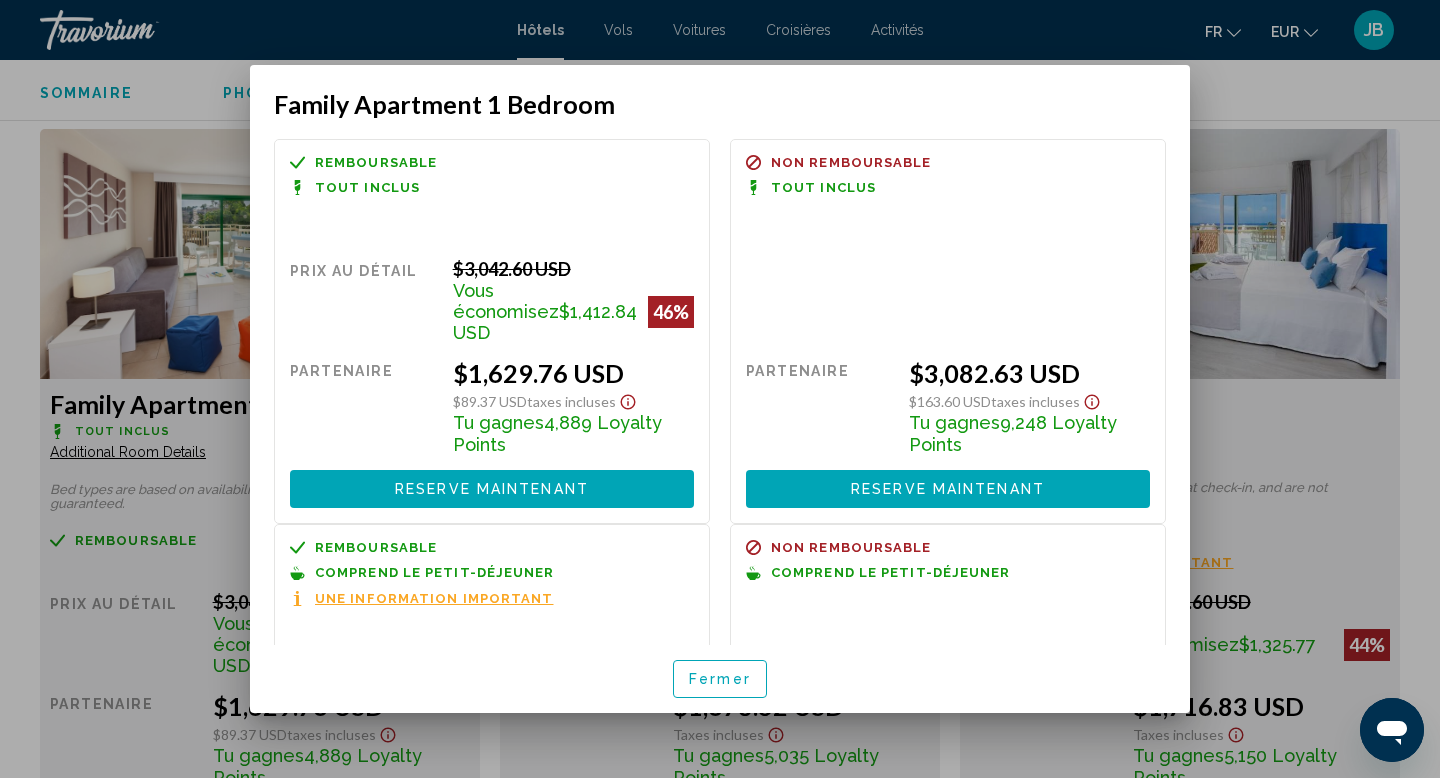 click at bounding box center (720, 389) 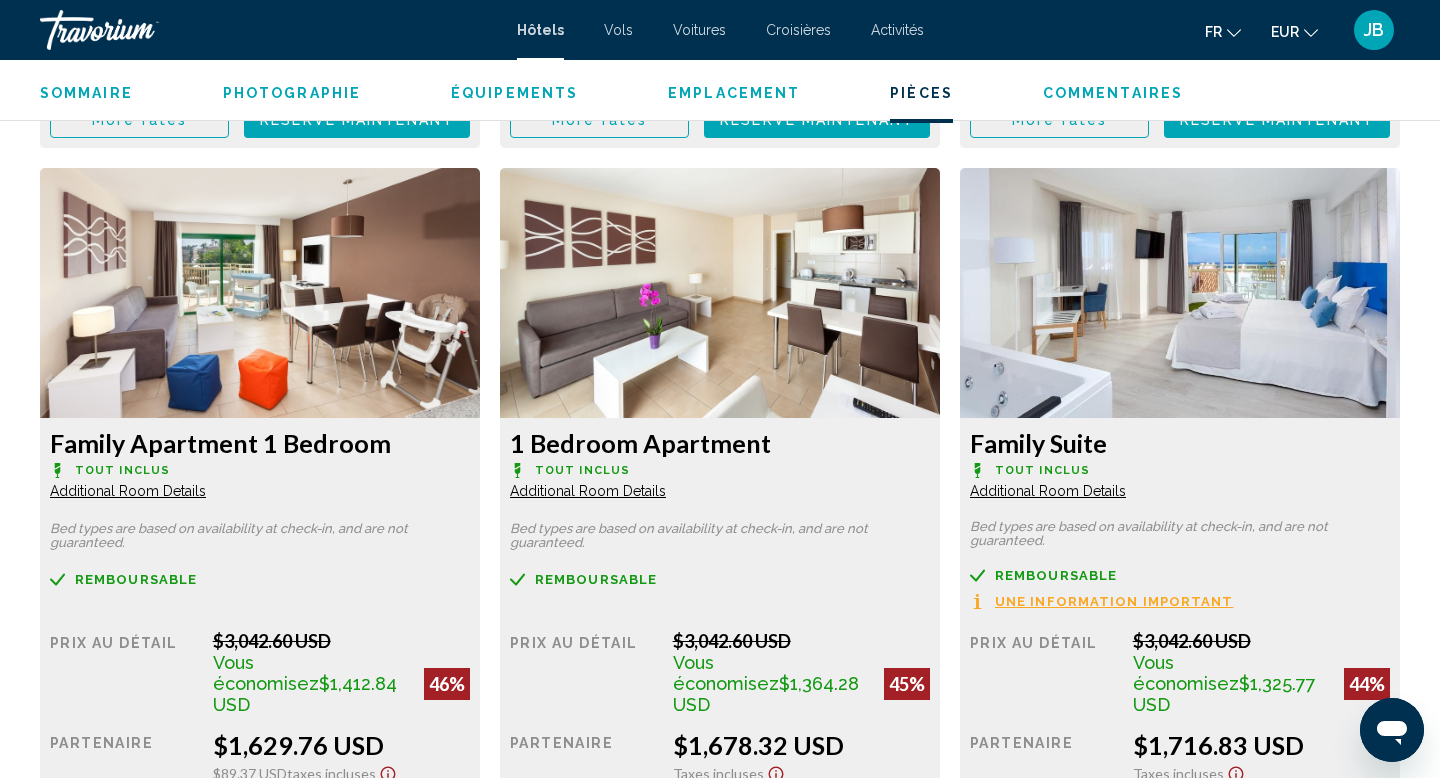 scroll, scrollTop: 3450, scrollLeft: 0, axis: vertical 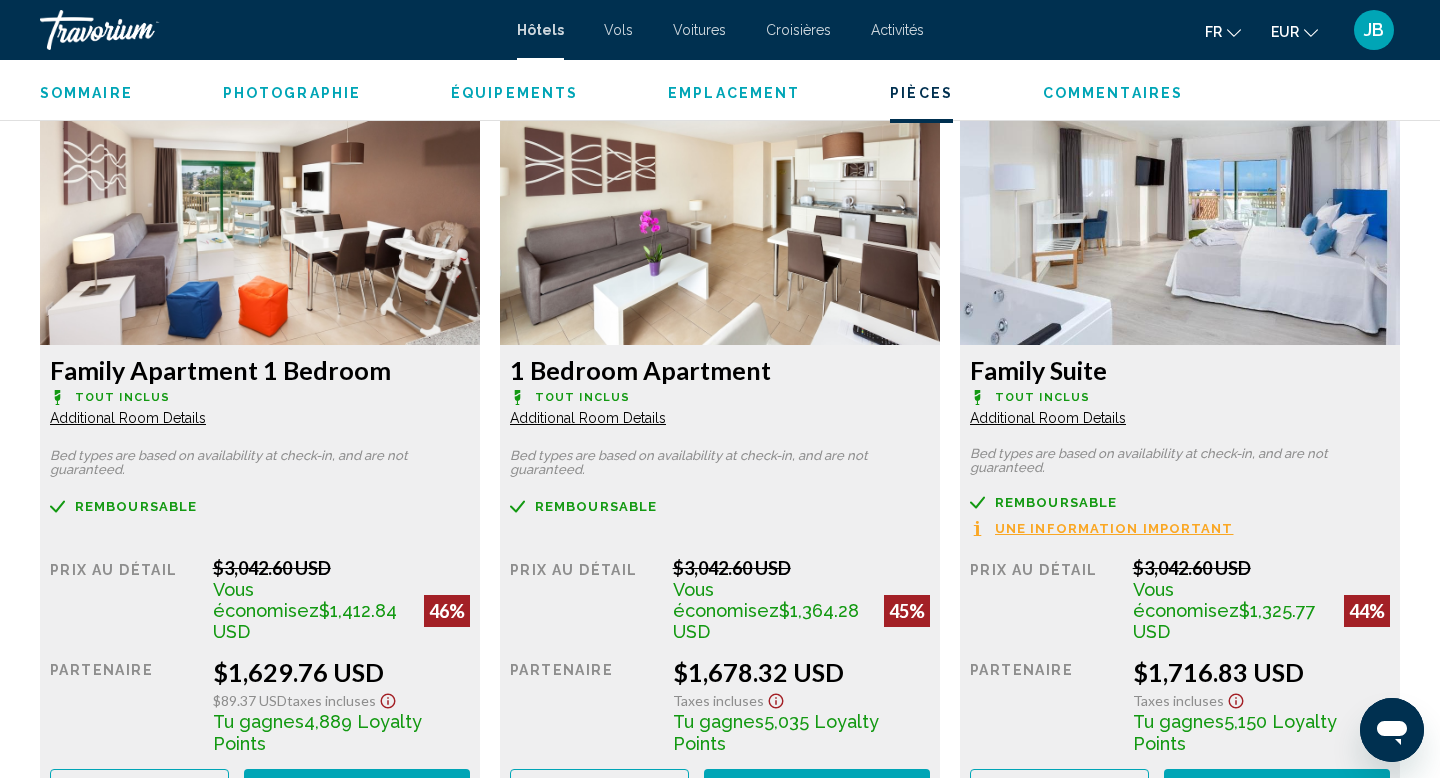 click on "EUR" 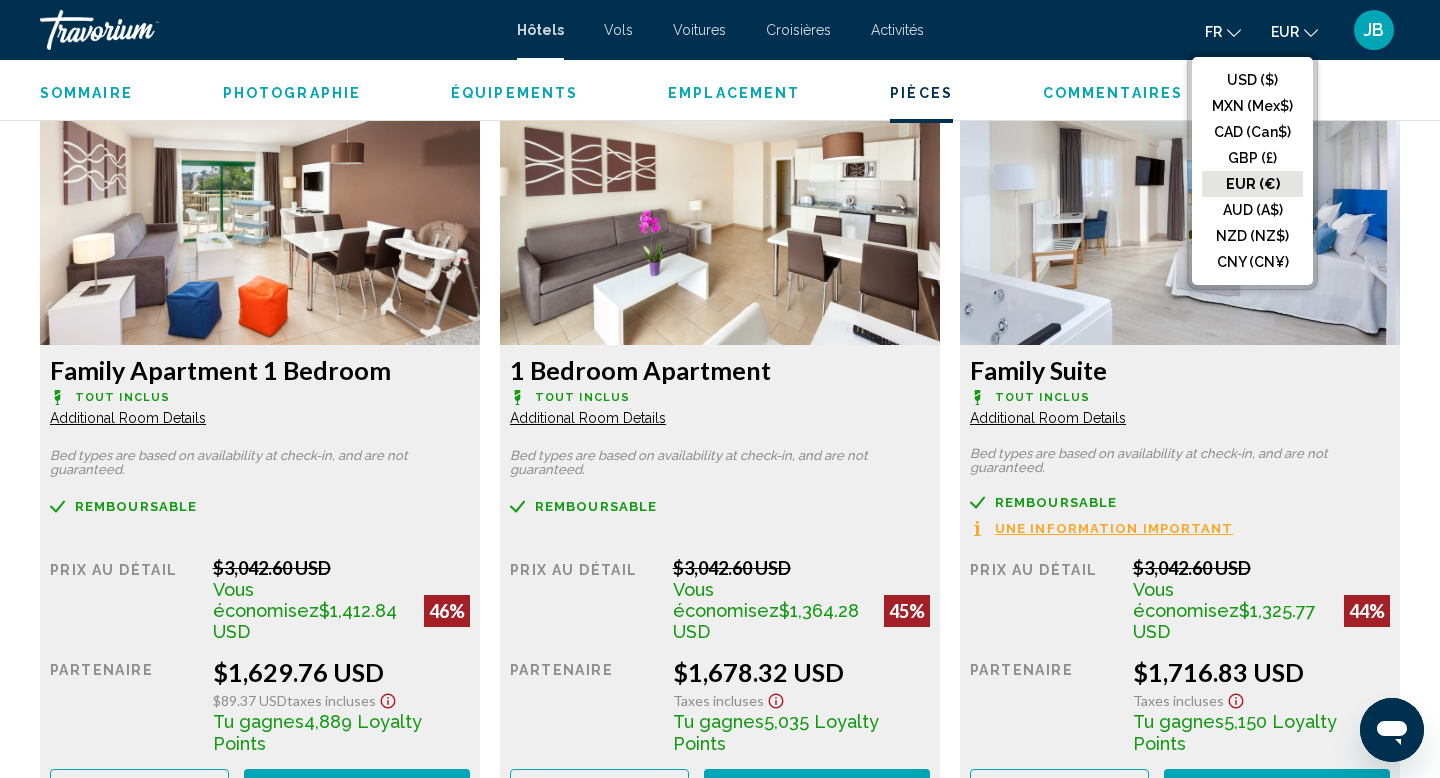 click on "EUR (€)" 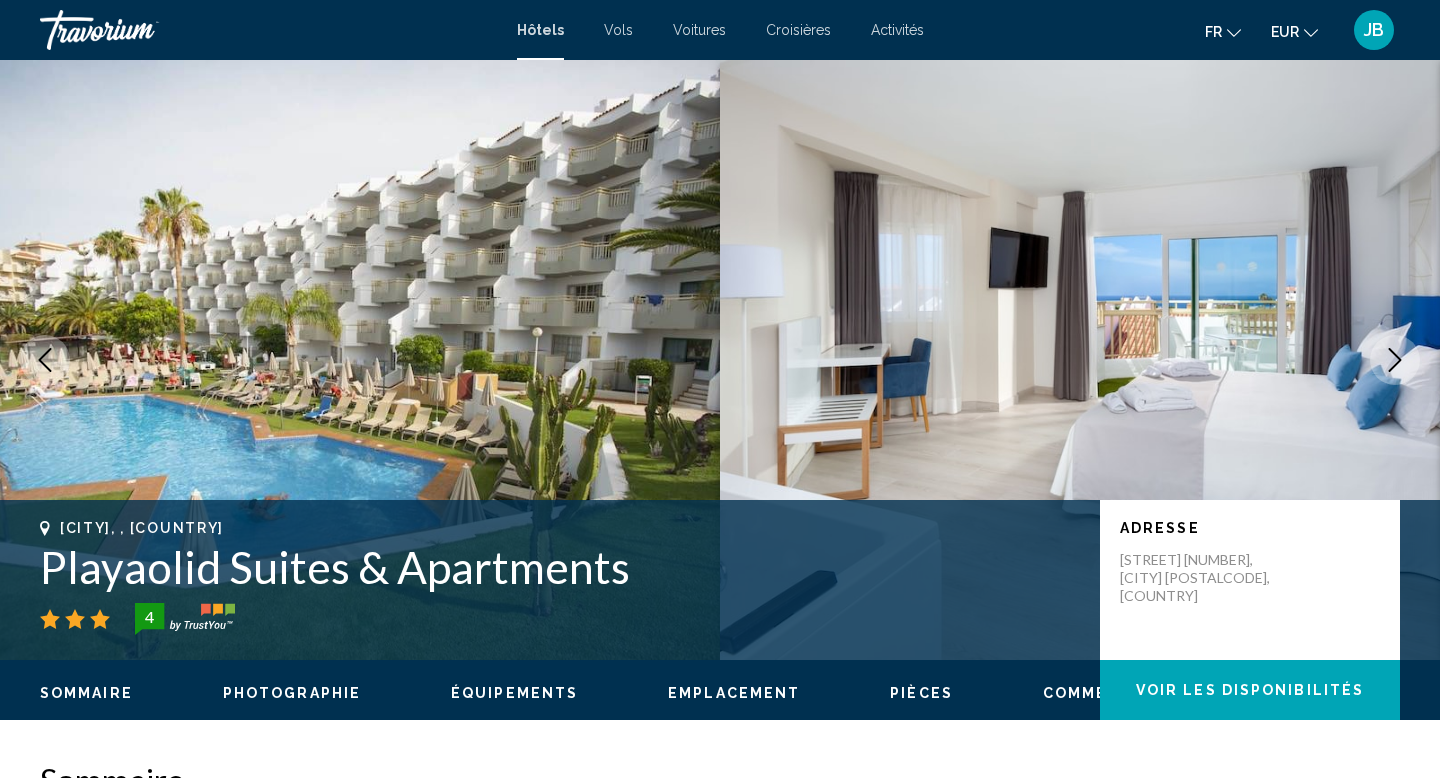 scroll, scrollTop: 0, scrollLeft: 0, axis: both 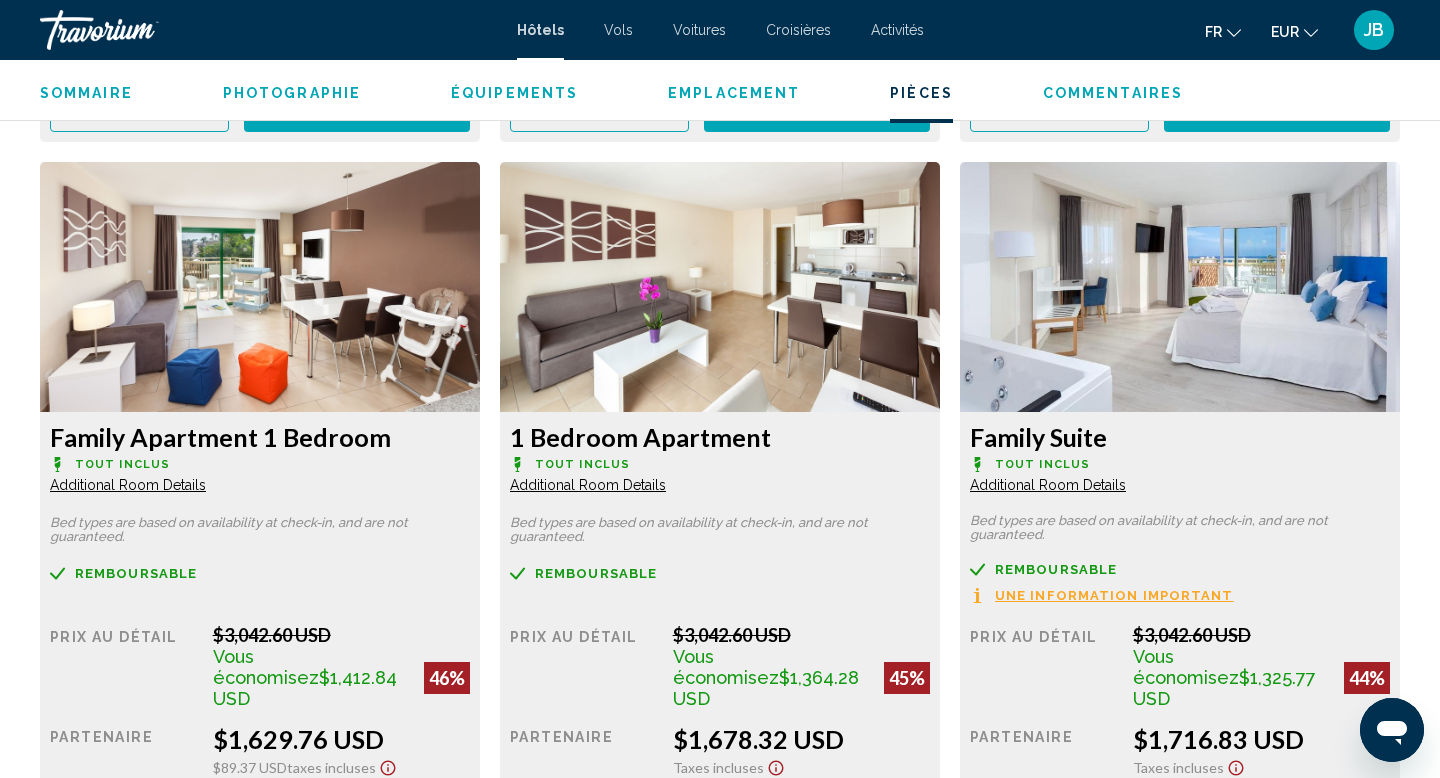 click on "EUR
USD ($) MXN (Mex$) CAD (Can$) GBP (£) EUR (€) AUD (A$) NZD (NZ$) CNY (CN¥)" 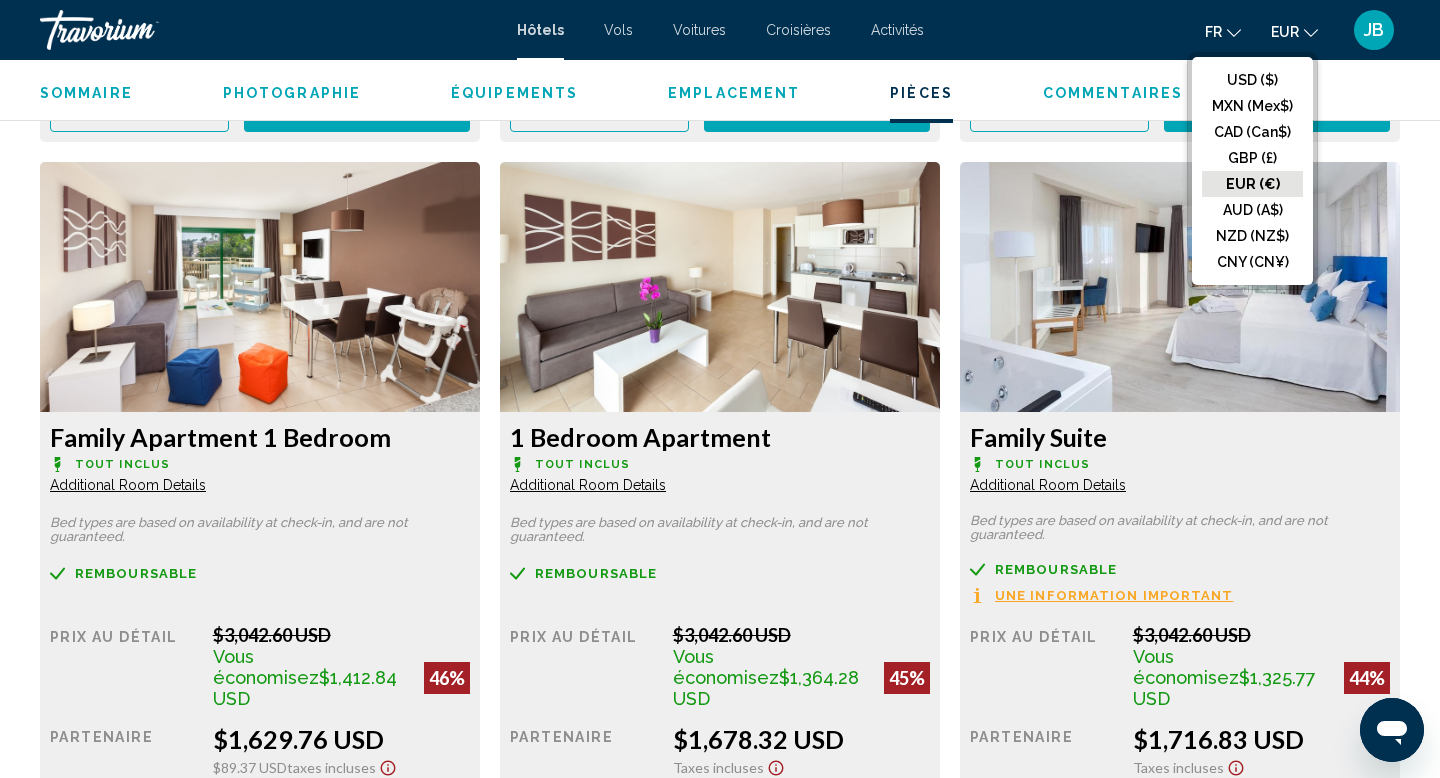 click on "EUR (€)" 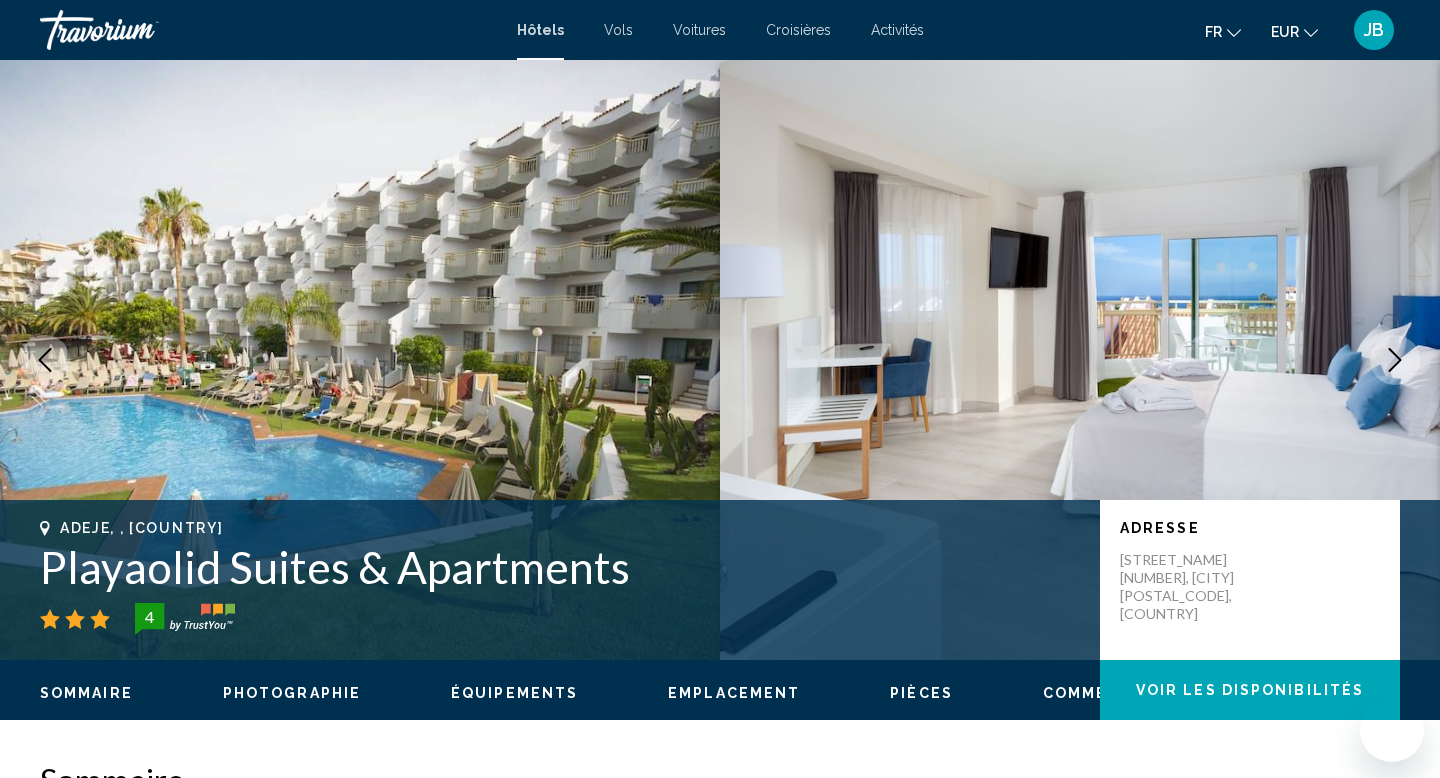 scroll, scrollTop: 0, scrollLeft: 0, axis: both 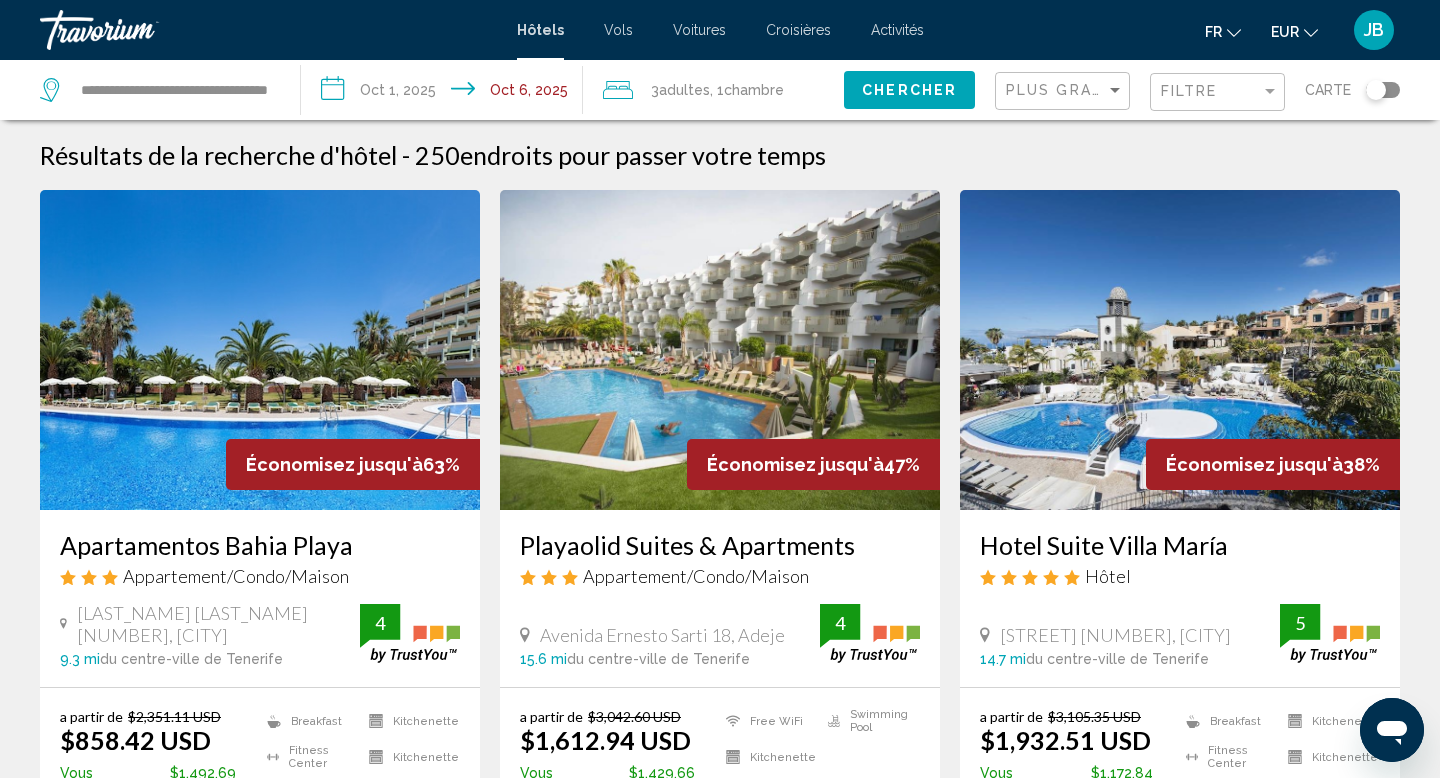 click at bounding box center [720, 350] 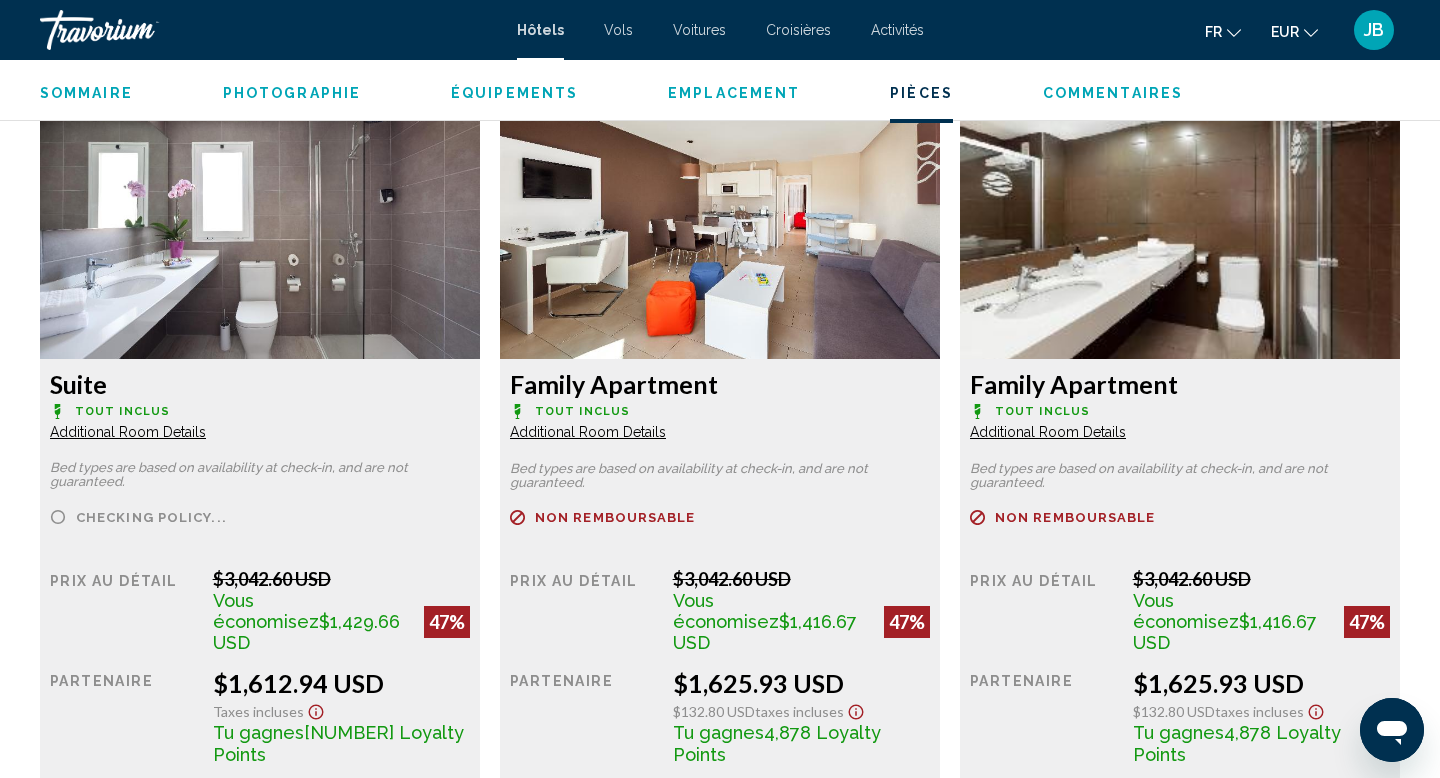 scroll, scrollTop: 2701, scrollLeft: 0, axis: vertical 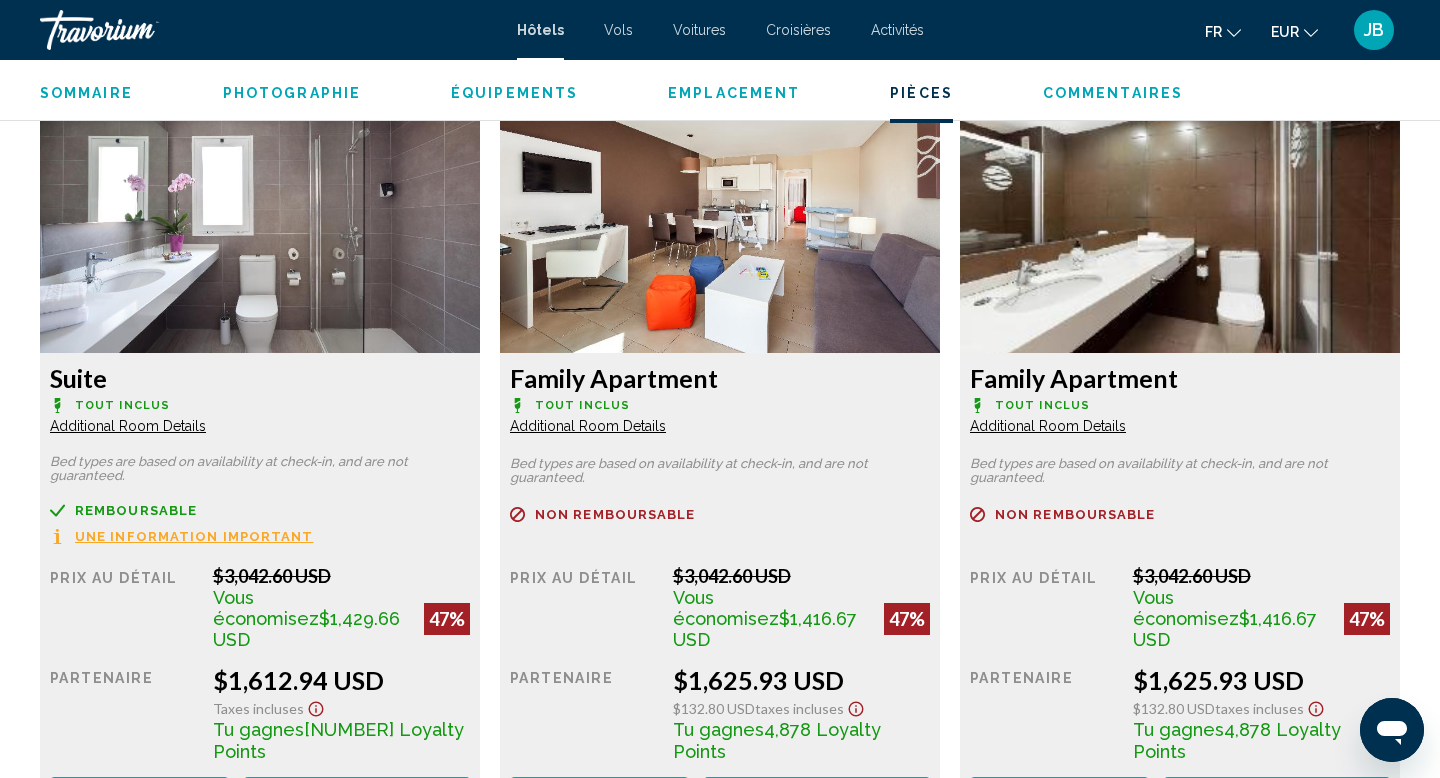 click on "EUR
USD ($) MXN (Mex$) CAD (Can$) GBP (£) EUR (€) AUD (A$) NZD (NZ$) CNY (CN¥)" 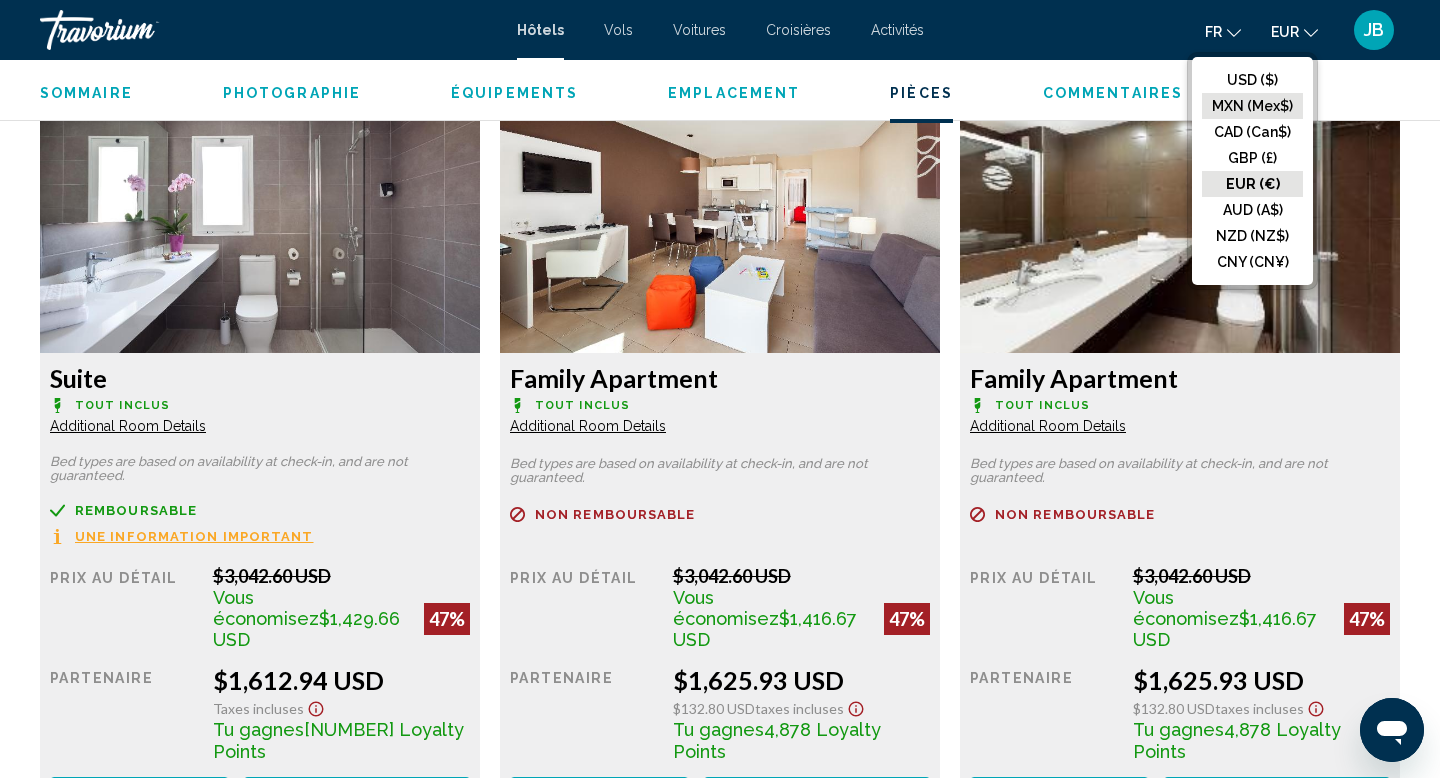 click on "MXN (Mex$)" 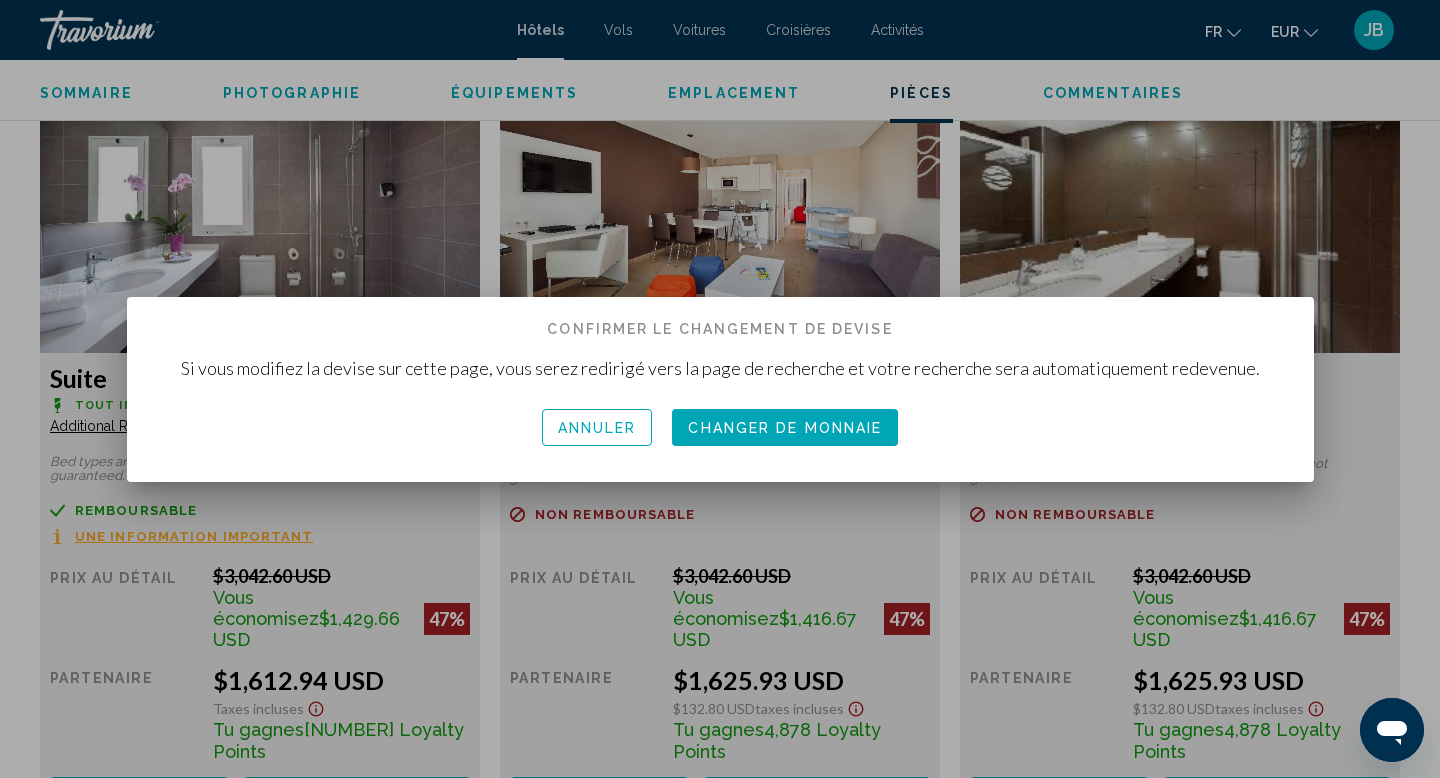 scroll, scrollTop: 0, scrollLeft: 0, axis: both 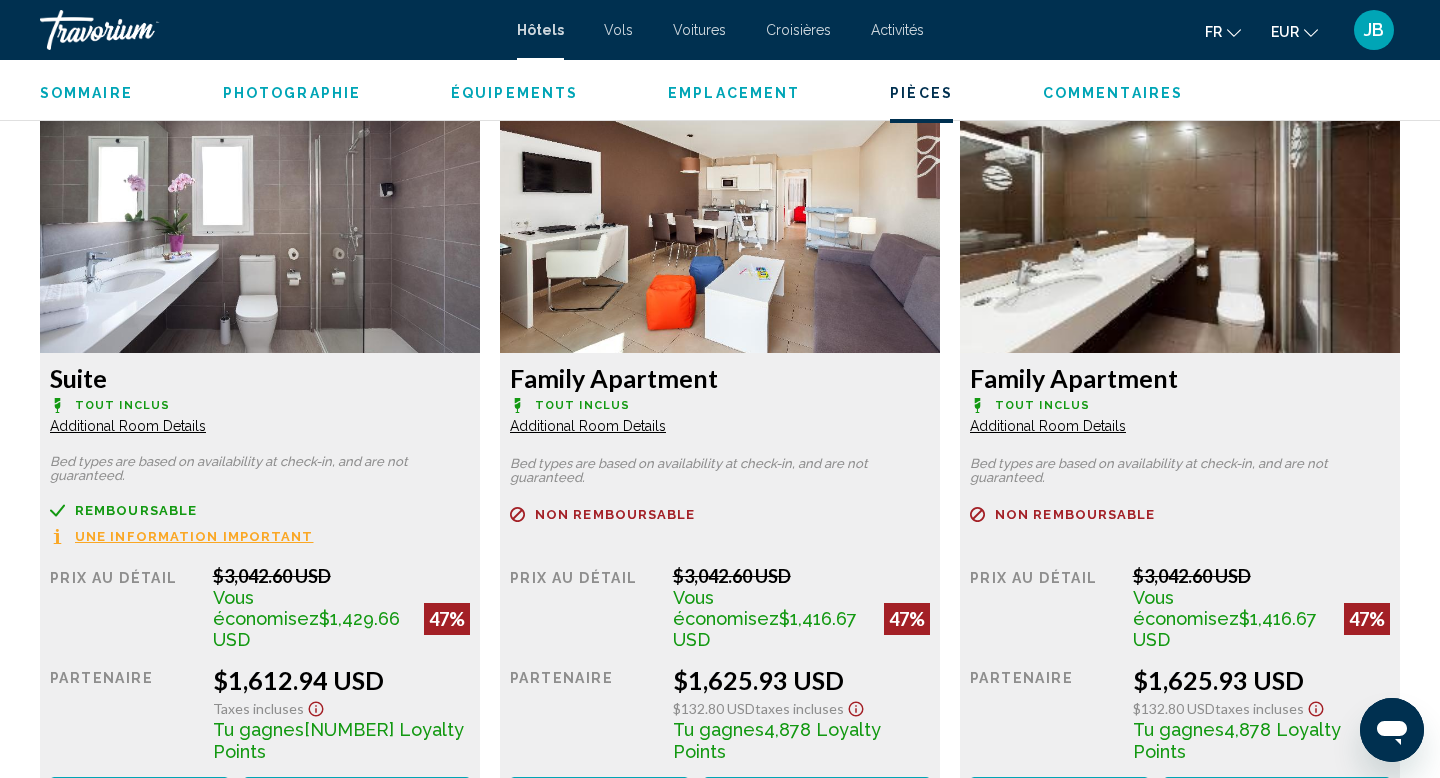 click on "EUR
USD ($) MXN (Mex$) CAD (Can$) GBP (£) EUR (€) AUD (A$) NZD (NZ$) CNY (CN¥)" 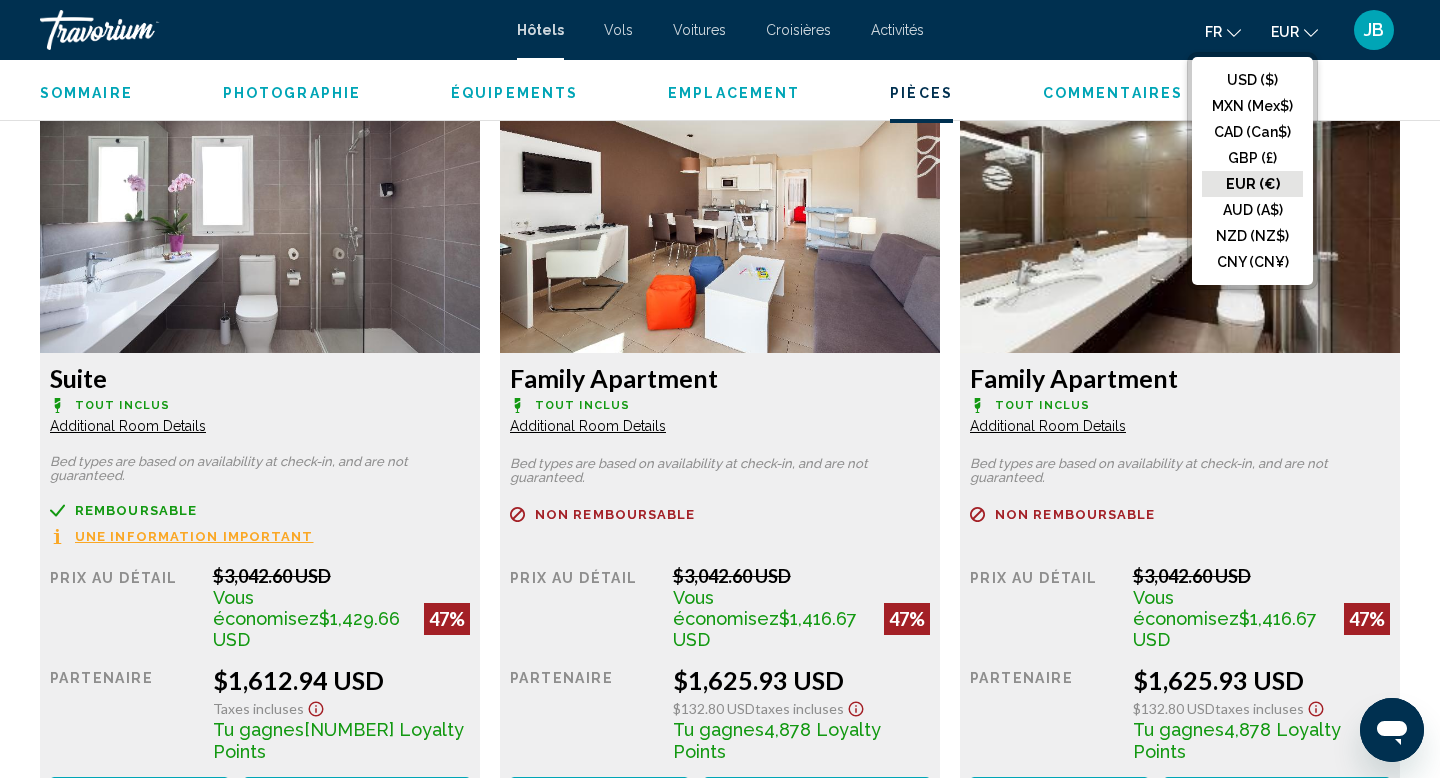 click on "EUR (€)" 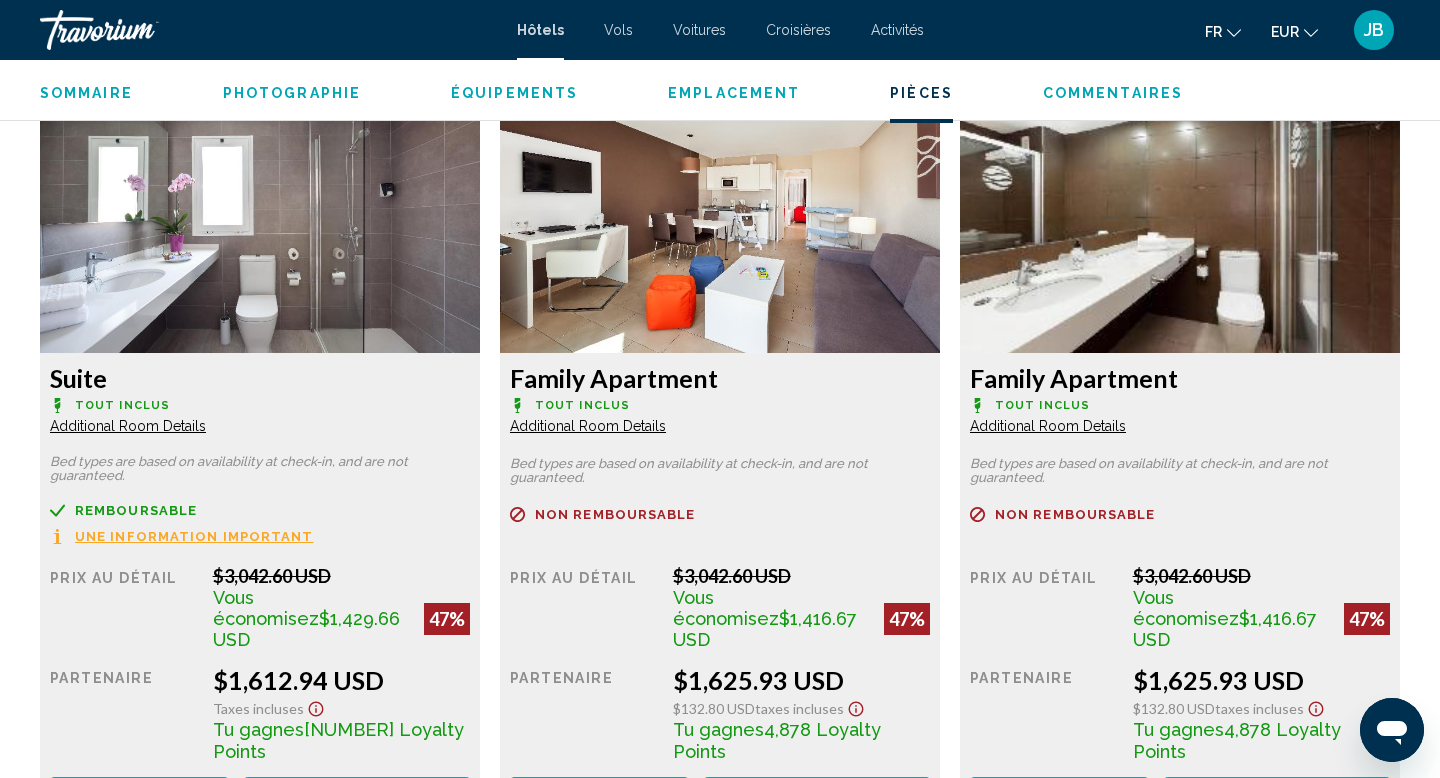 click 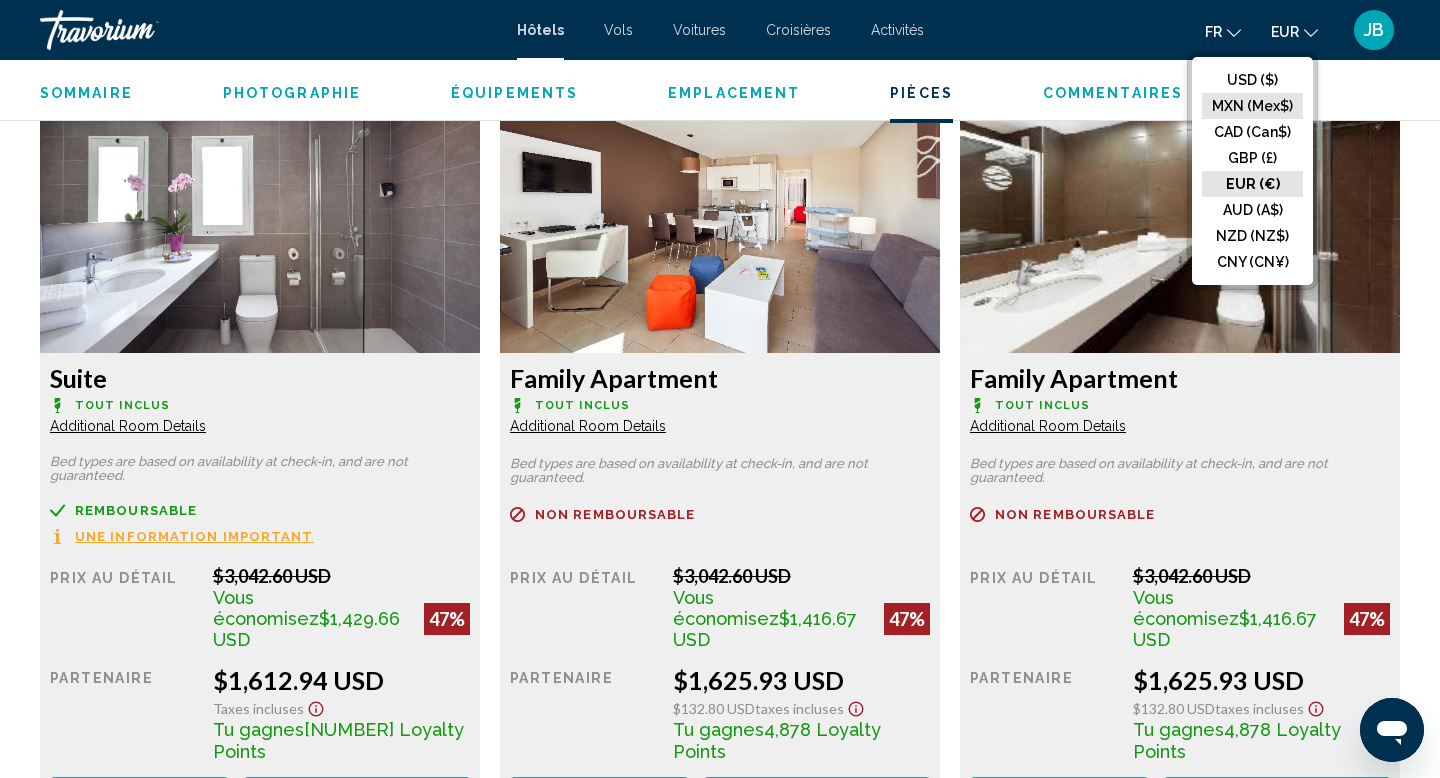click on "MXN (Mex$)" 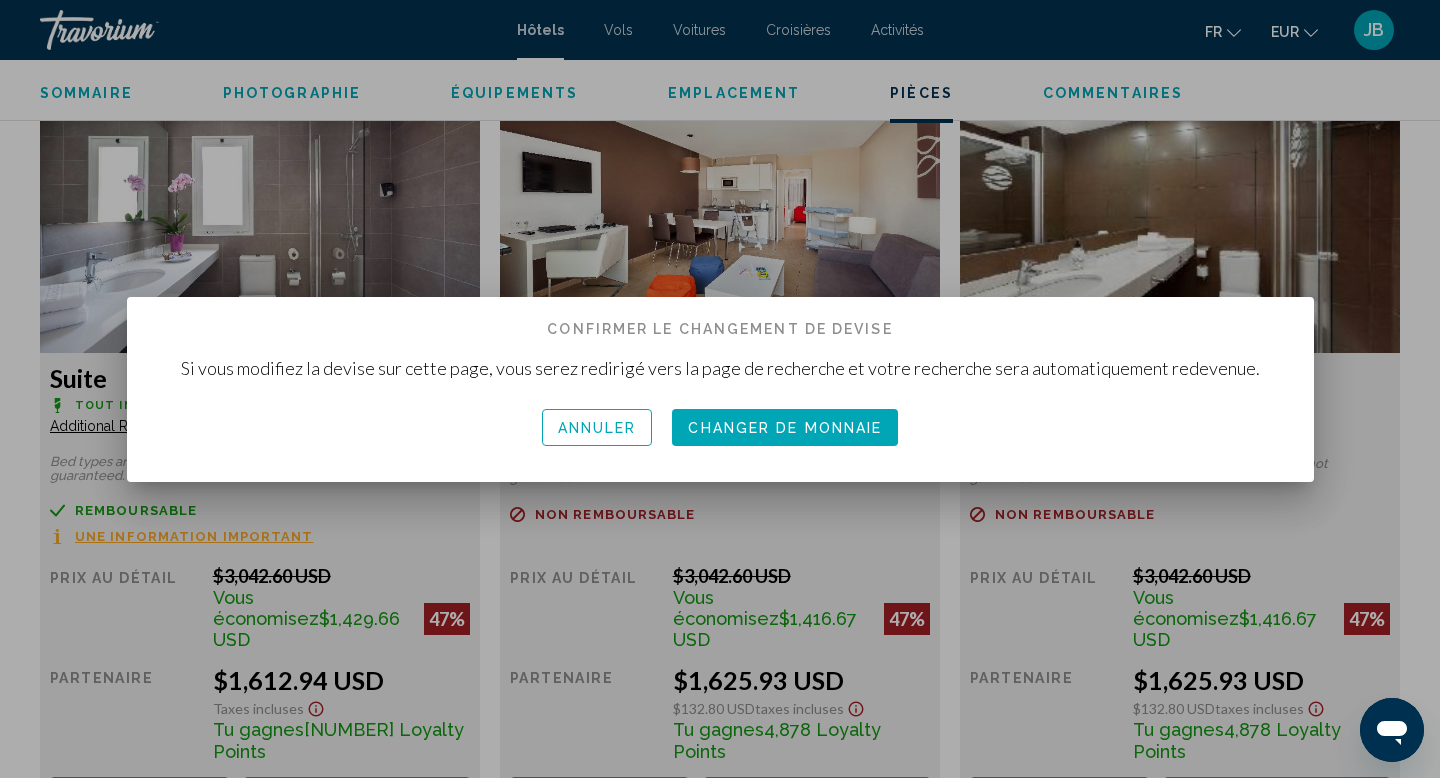 scroll, scrollTop: 0, scrollLeft: 0, axis: both 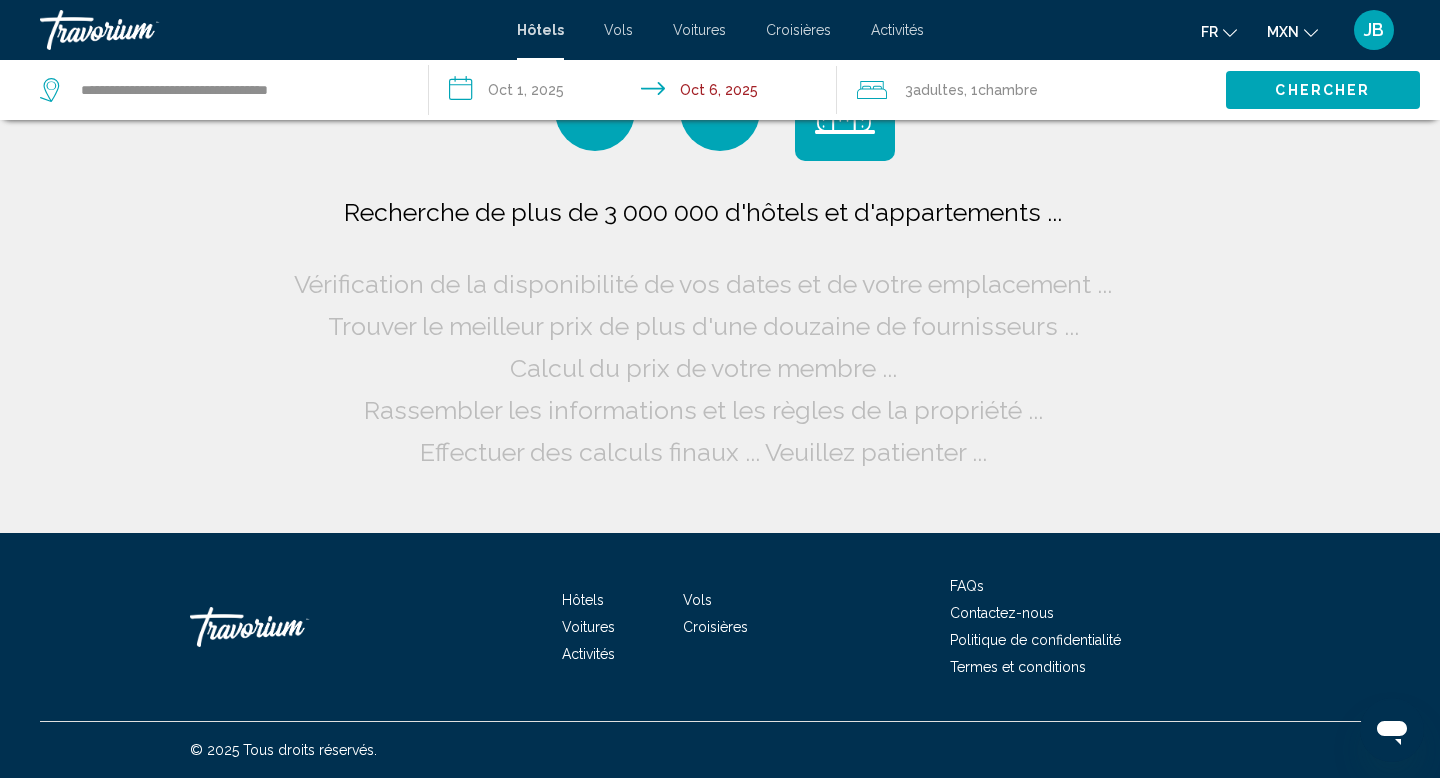 click on "MXN" 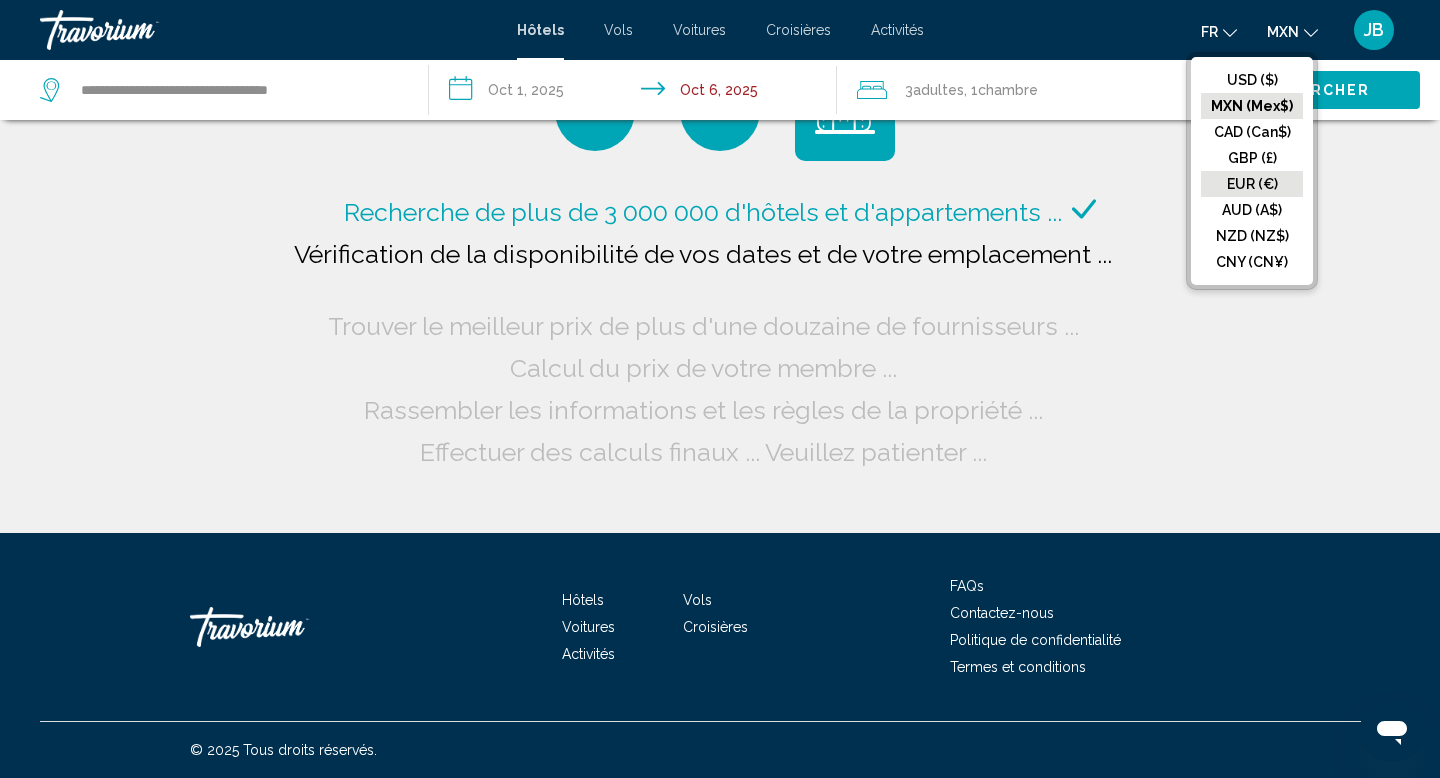 click on "EUR (€)" 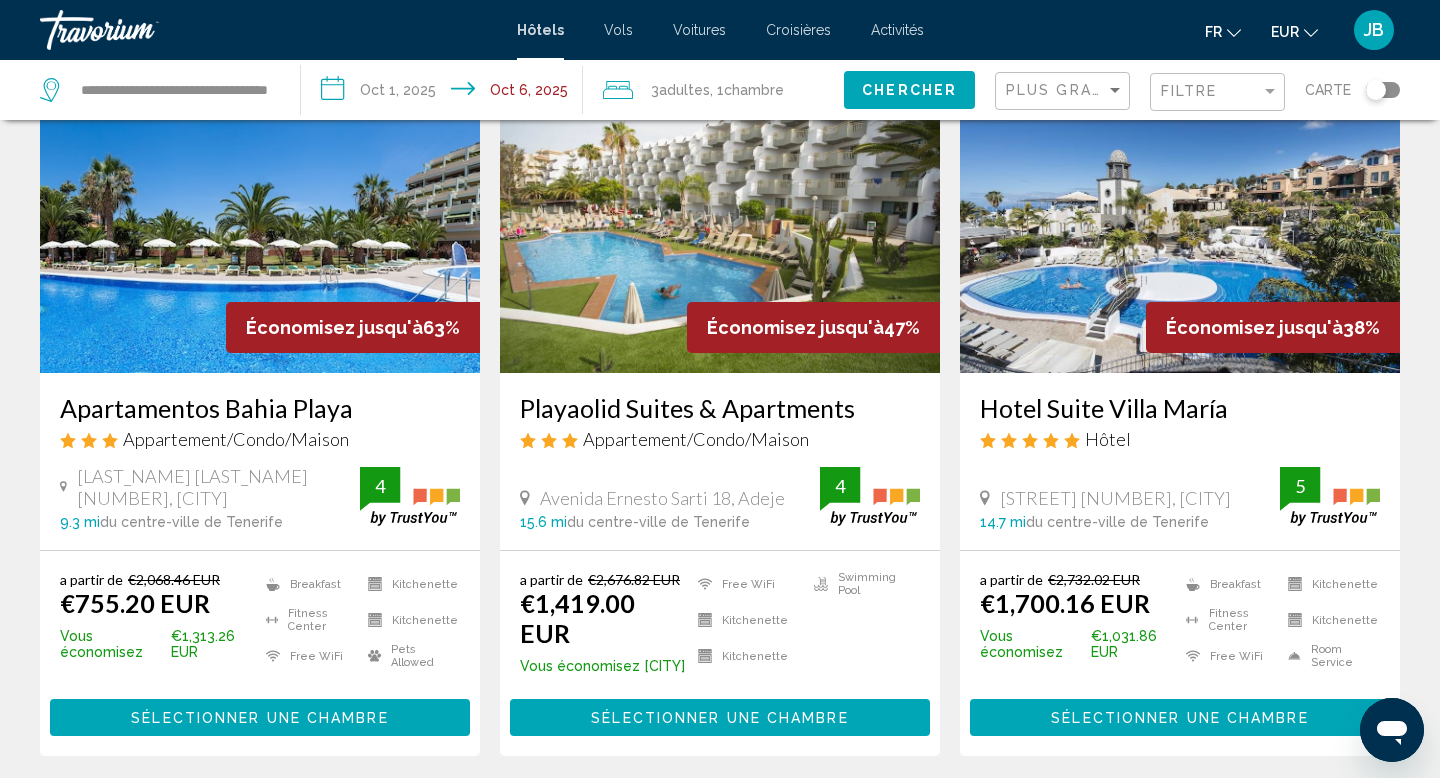 scroll, scrollTop: 138, scrollLeft: 0, axis: vertical 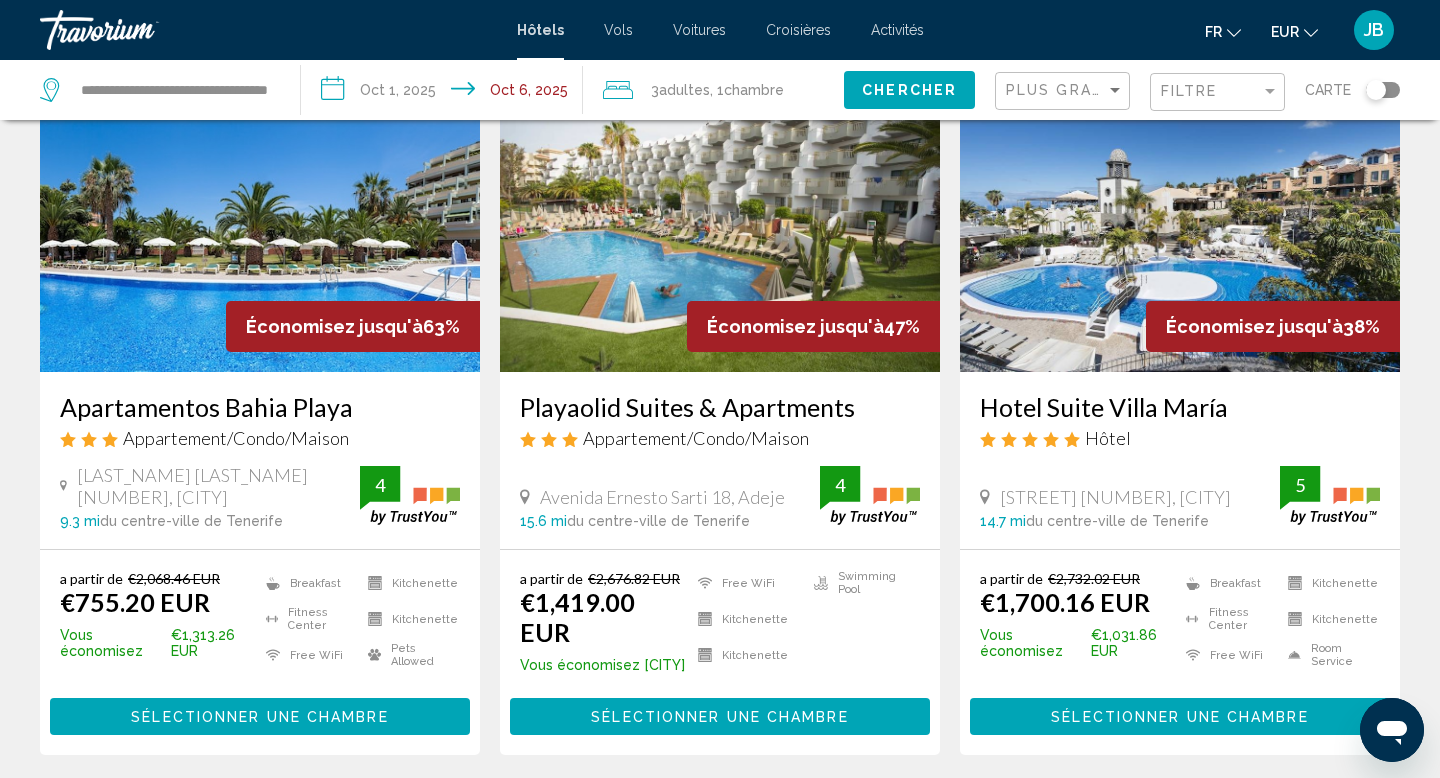 click at bounding box center [720, 212] 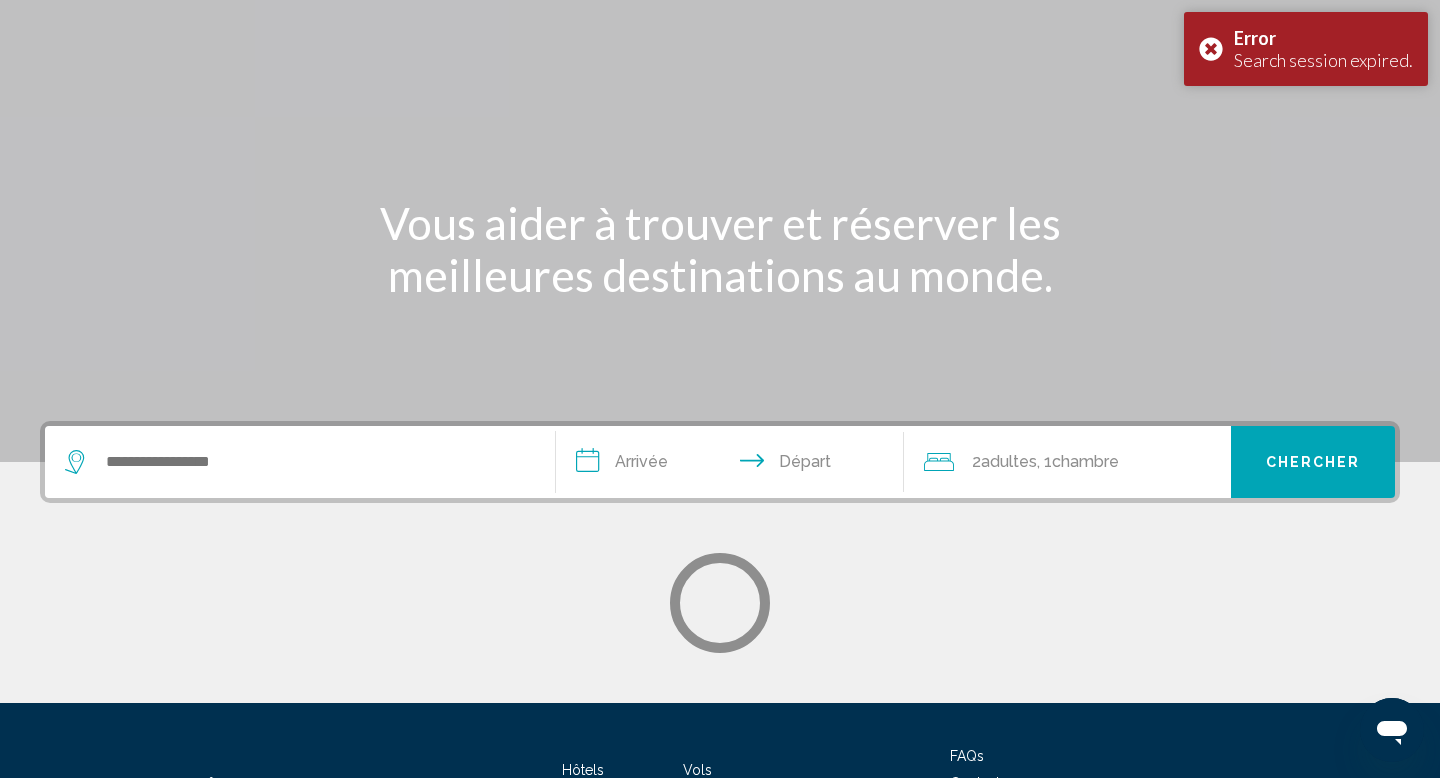 scroll, scrollTop: 0, scrollLeft: 0, axis: both 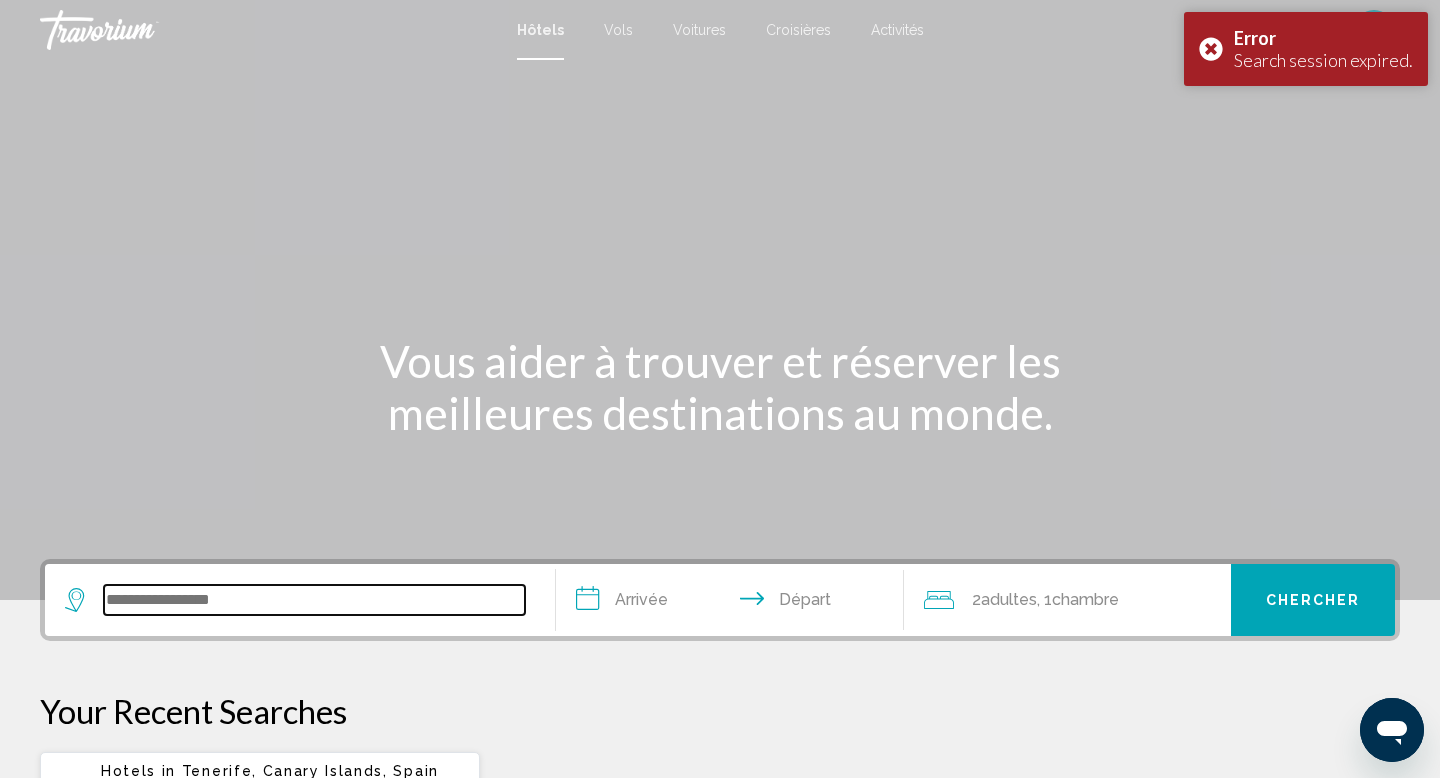 click at bounding box center [314, 600] 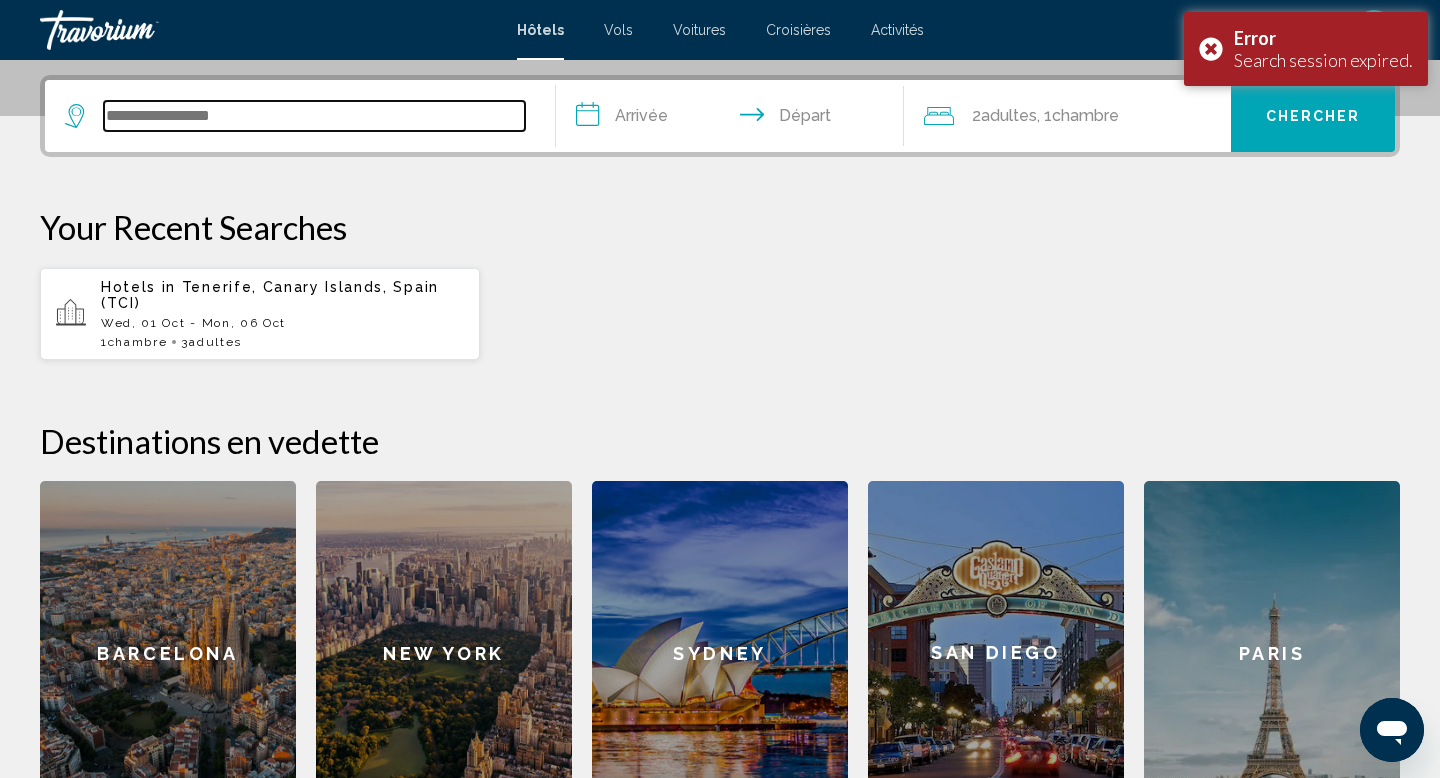 scroll, scrollTop: 494, scrollLeft: 0, axis: vertical 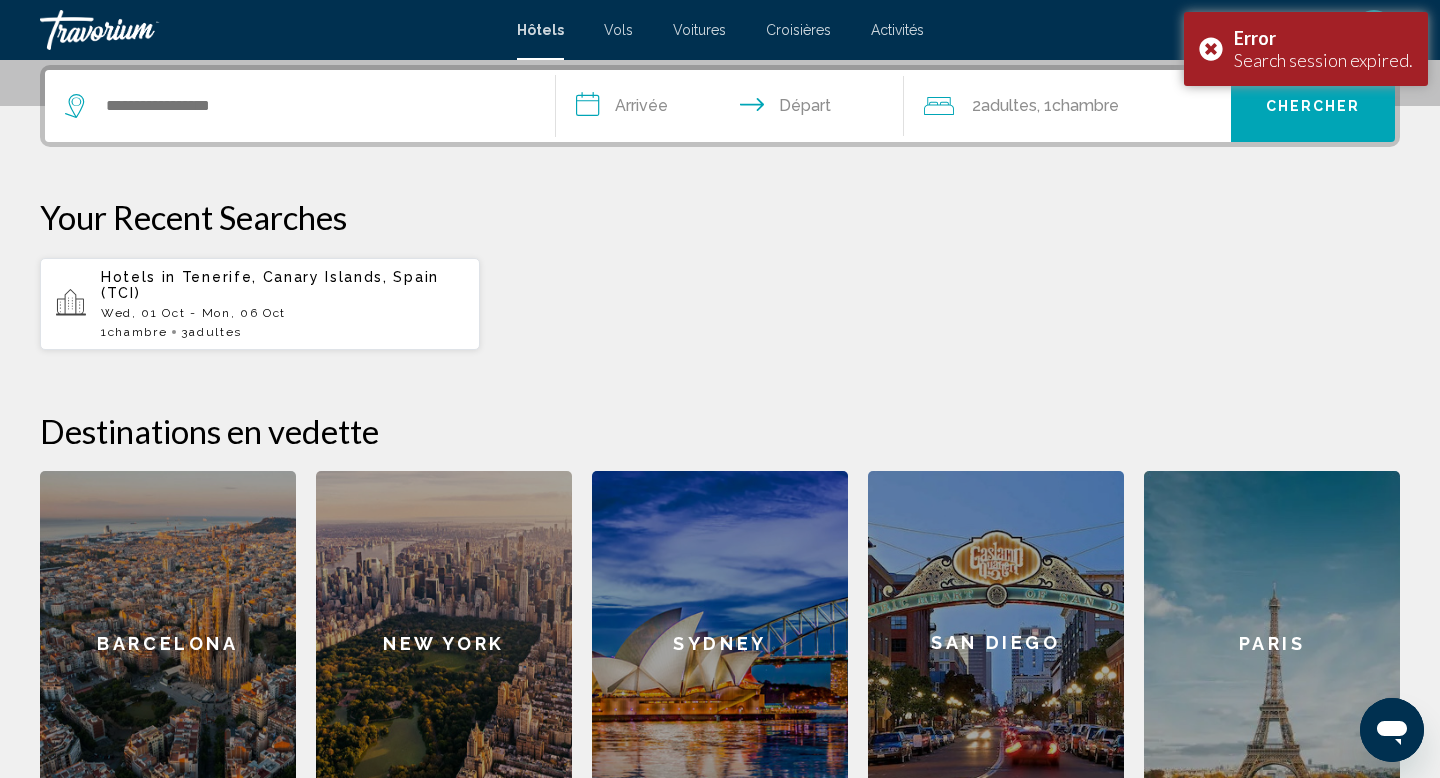 click on "Hotels in    Tenerife, Canary Islands, Spain (TCI)" at bounding box center (282, 285) 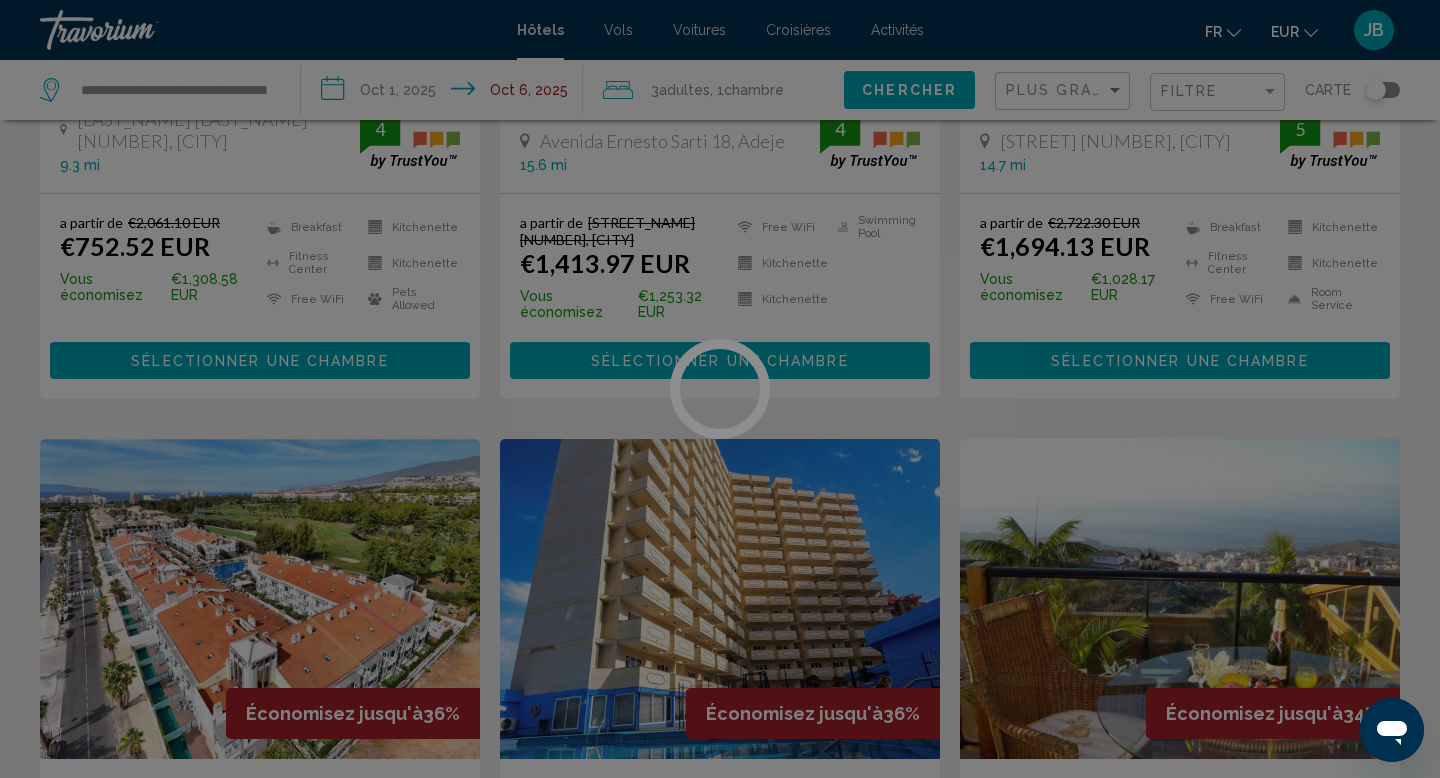 scroll, scrollTop: 0, scrollLeft: 0, axis: both 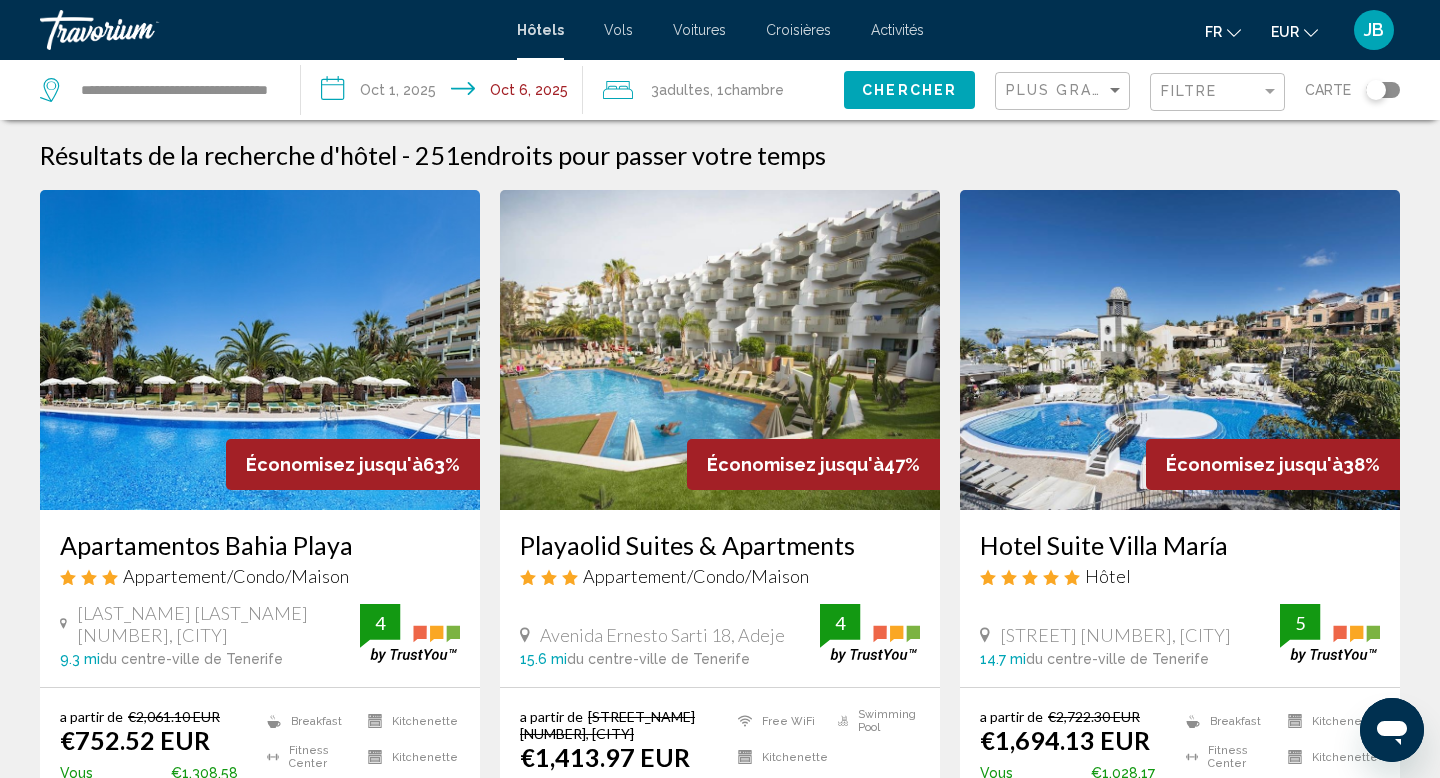 click at bounding box center (720, 350) 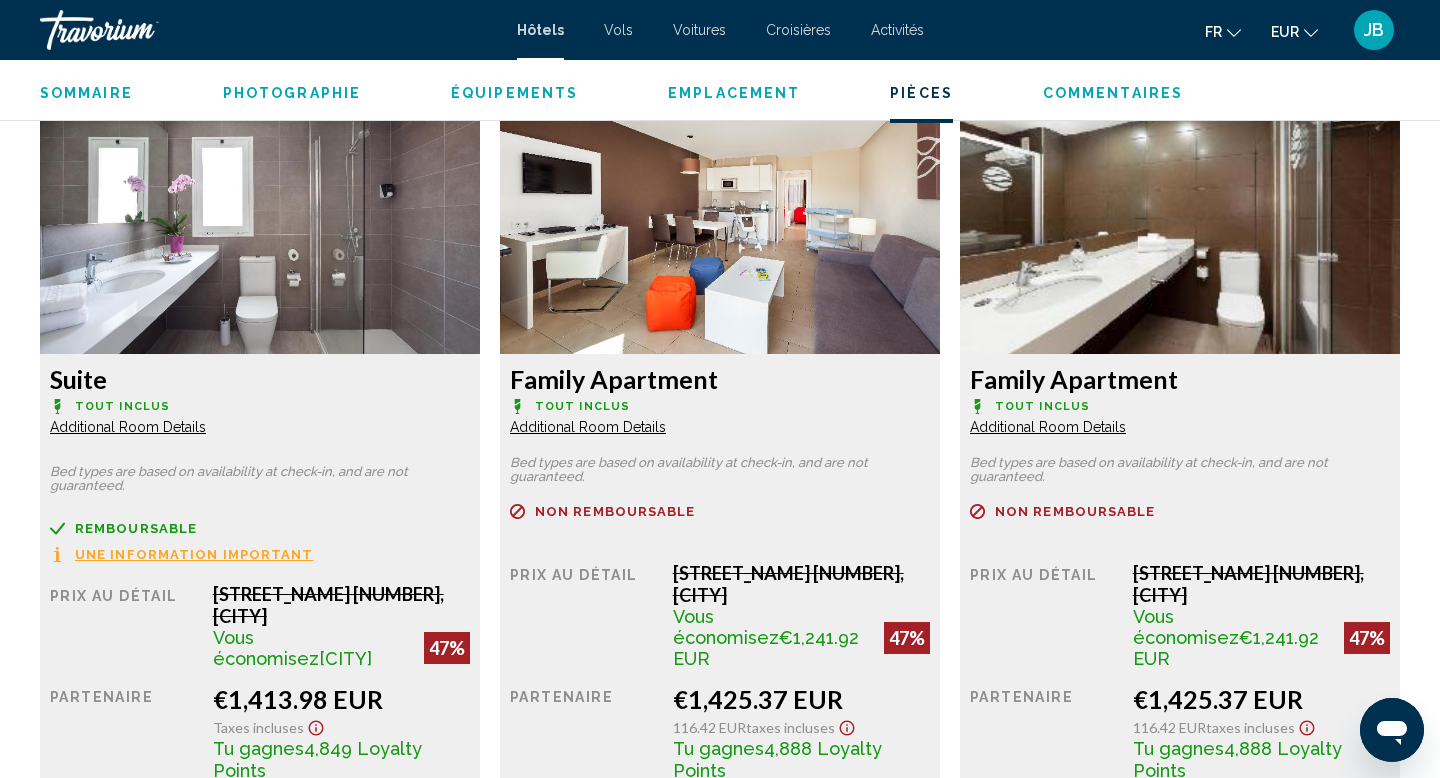 scroll, scrollTop: 2696, scrollLeft: 0, axis: vertical 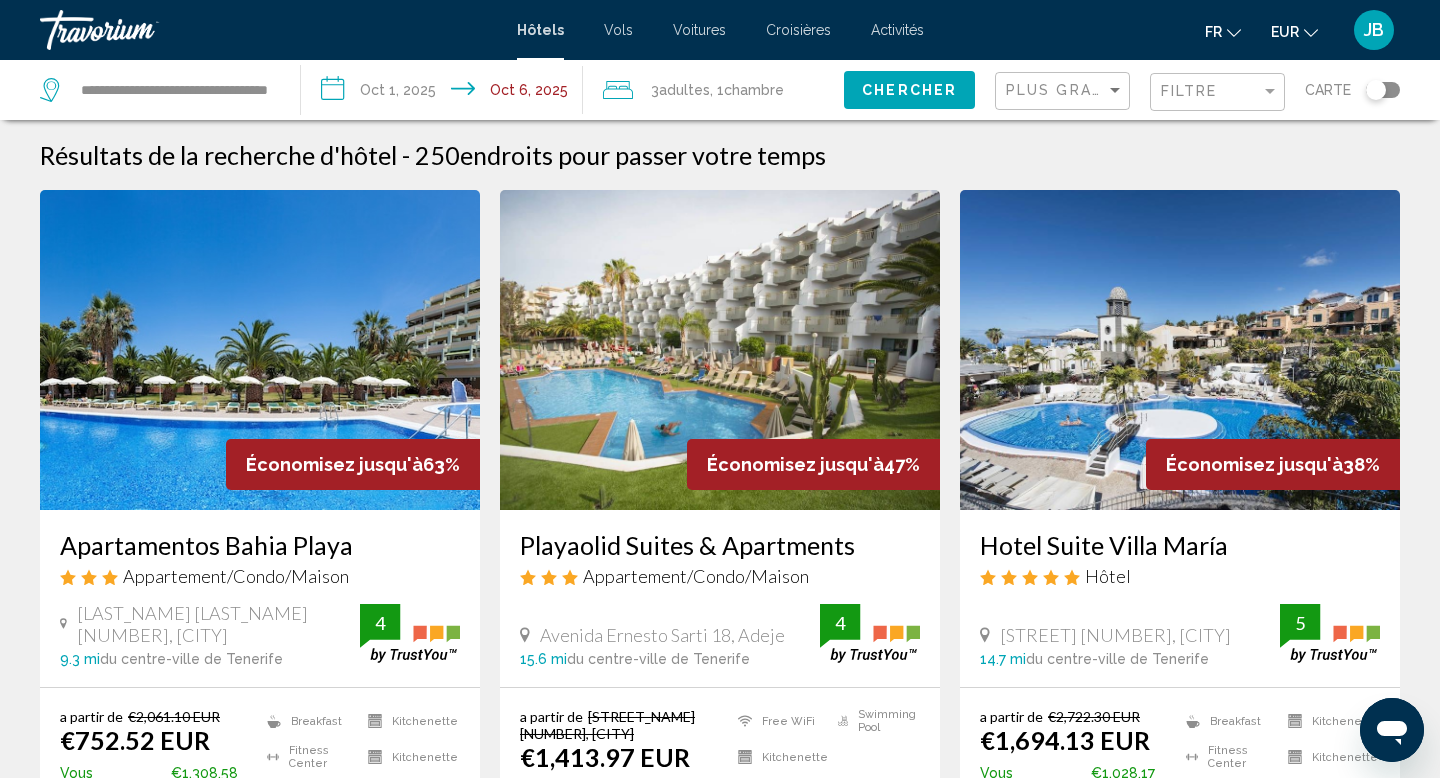 click at bounding box center (1180, 350) 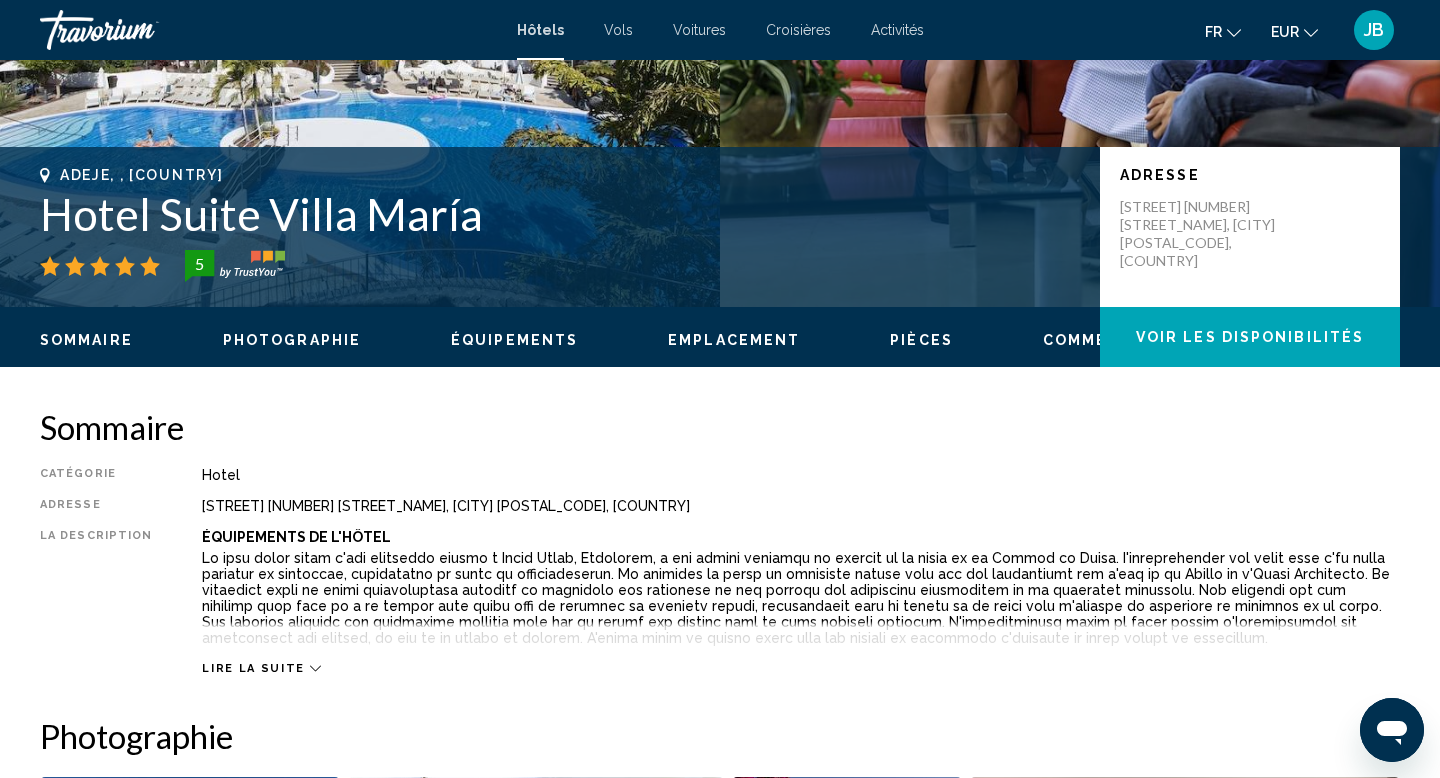 scroll, scrollTop: 333, scrollLeft: 0, axis: vertical 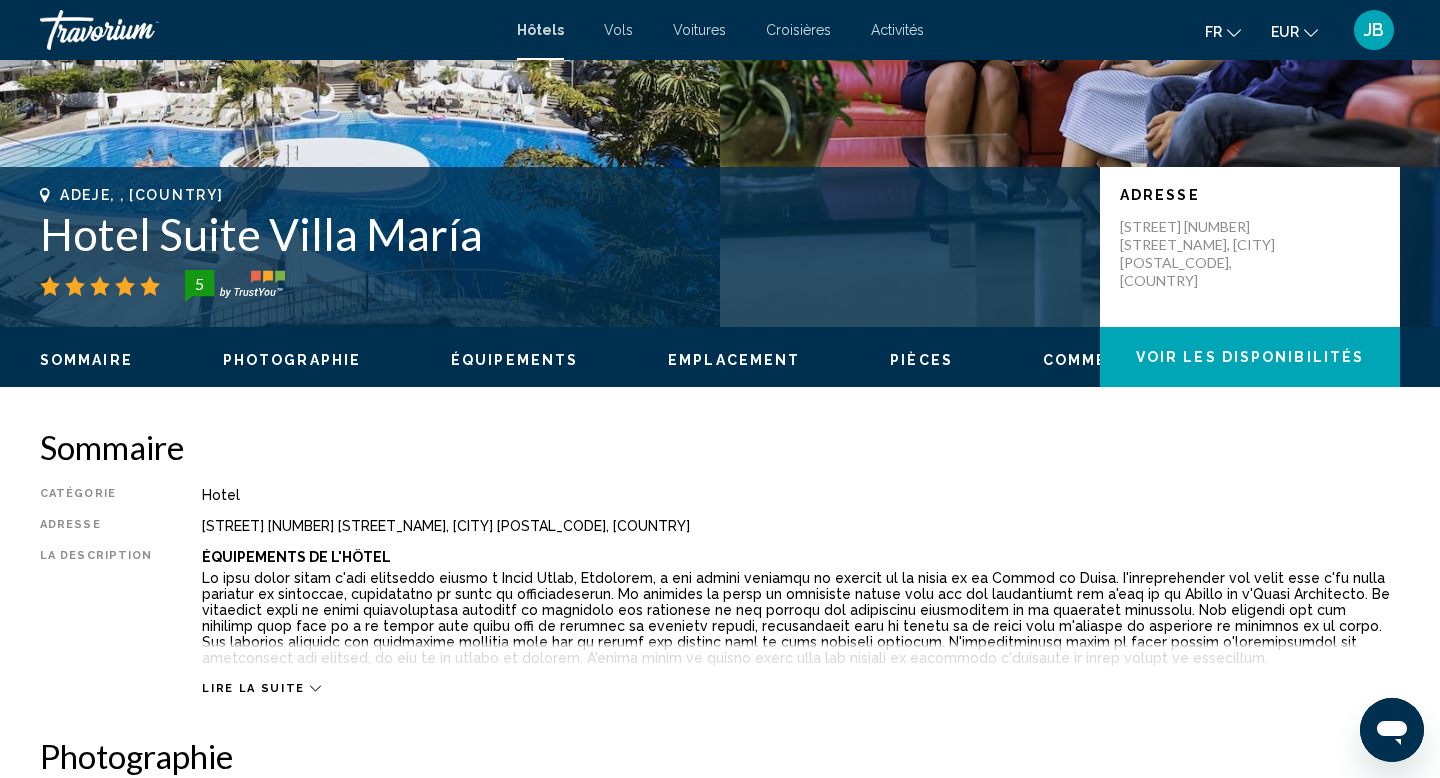 drag, startPoint x: 487, startPoint y: 249, endPoint x: 40, endPoint y: 241, distance: 447.0716 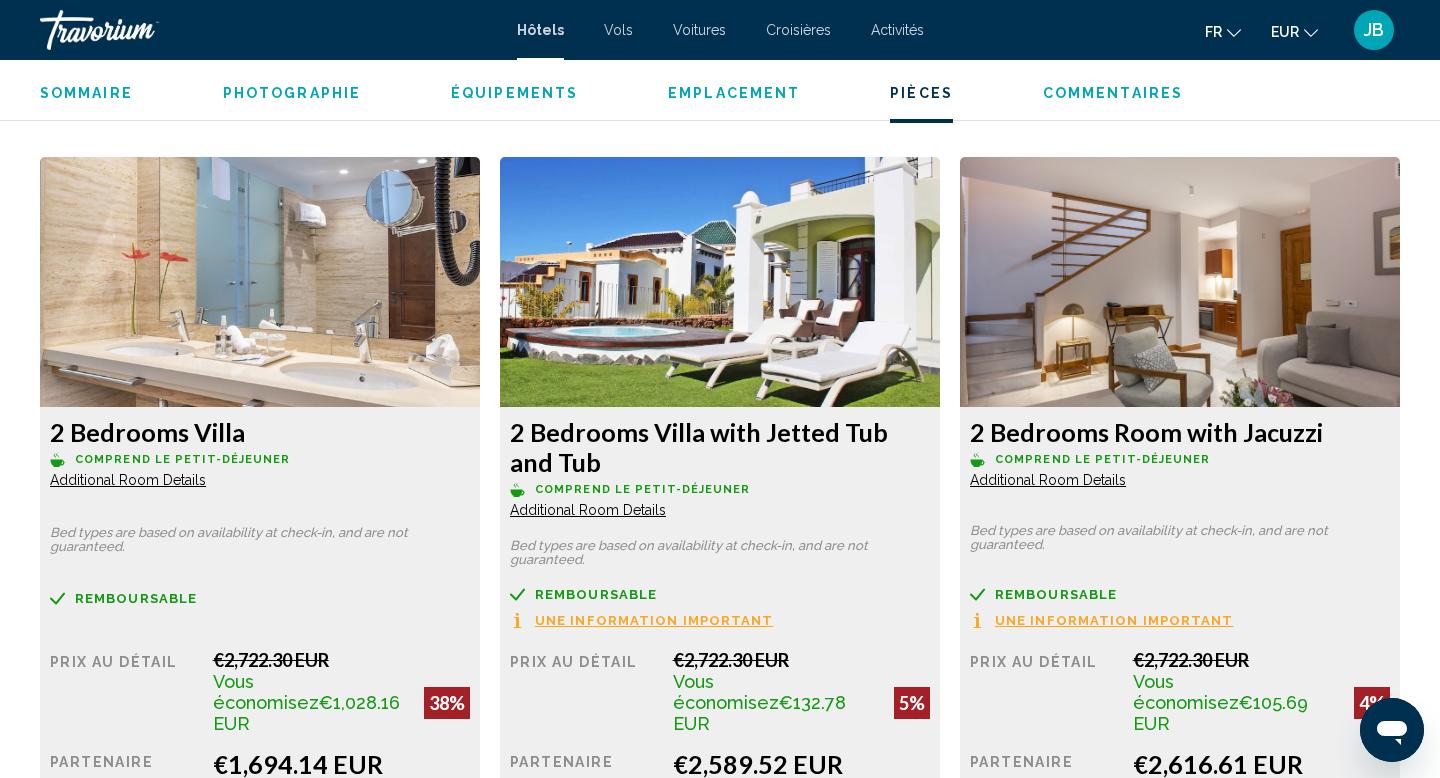 scroll, scrollTop: 2551, scrollLeft: 0, axis: vertical 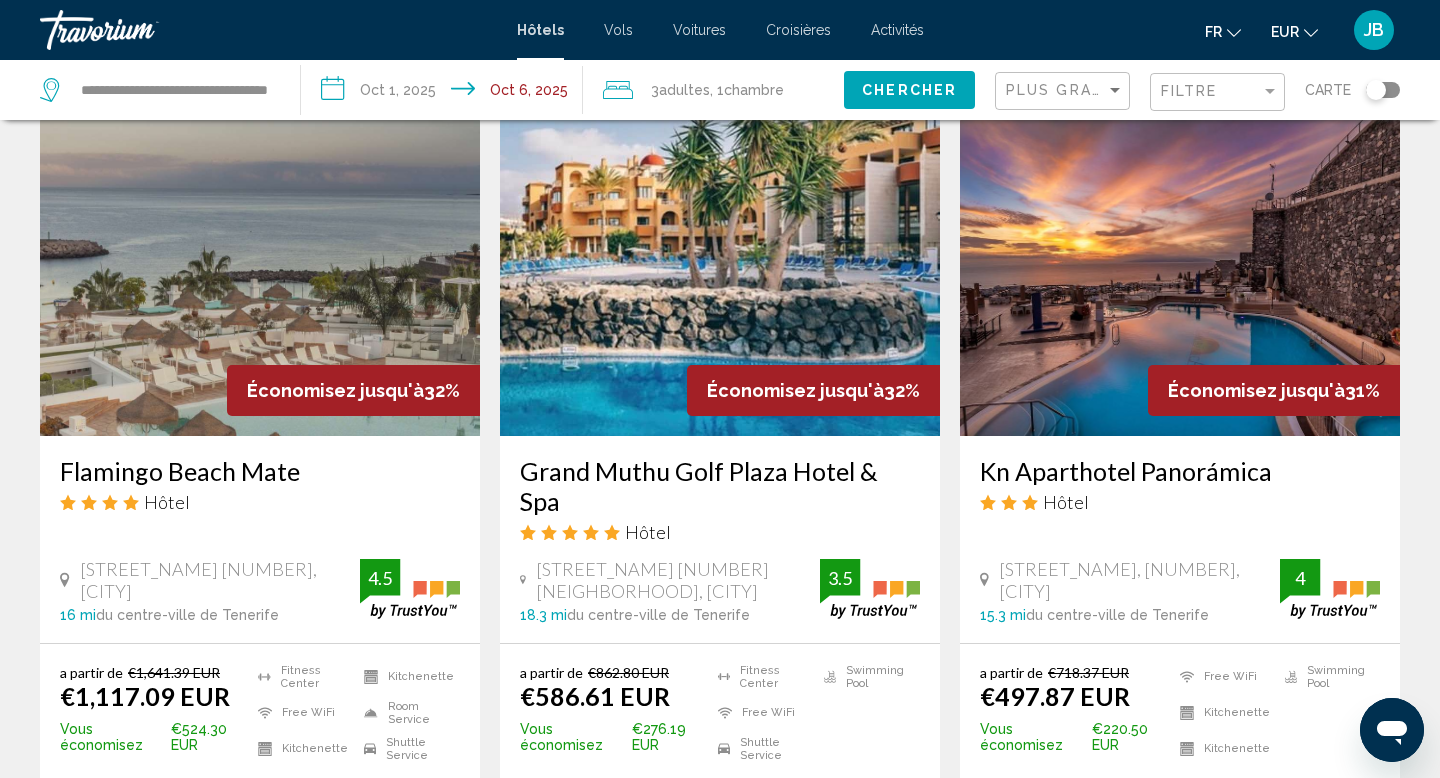 click at bounding box center [1180, 276] 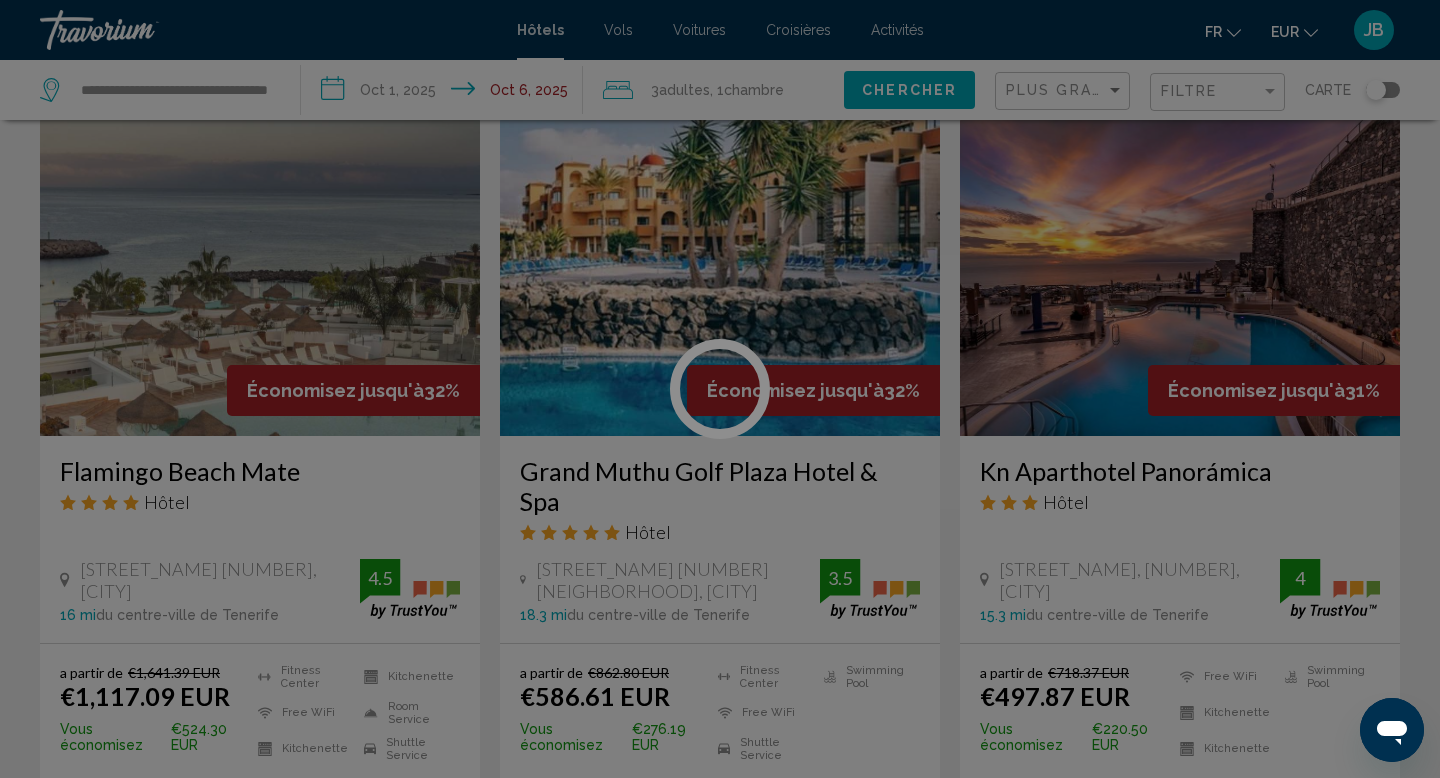 scroll, scrollTop: 0, scrollLeft: 0, axis: both 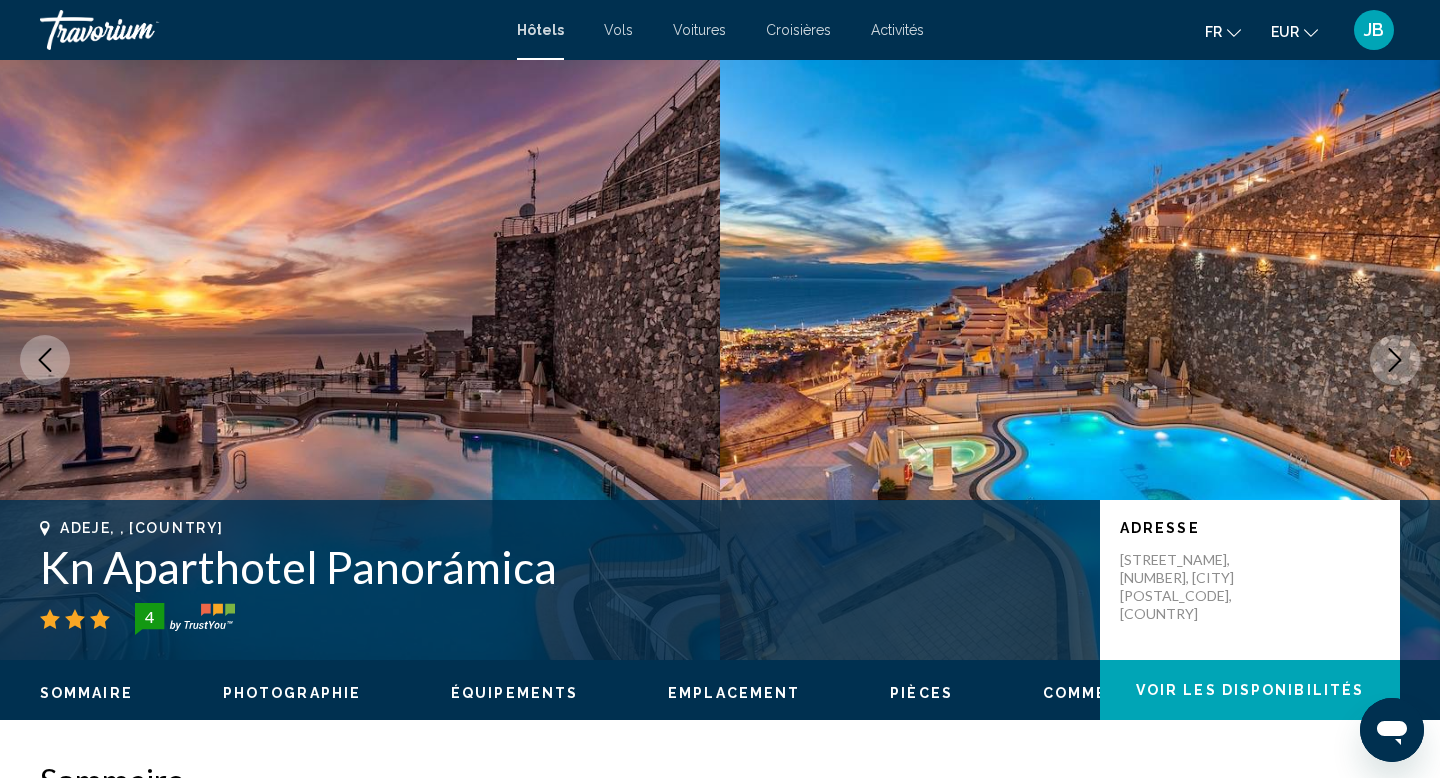 drag, startPoint x: 567, startPoint y: 572, endPoint x: 46, endPoint y: 571, distance: 521.001 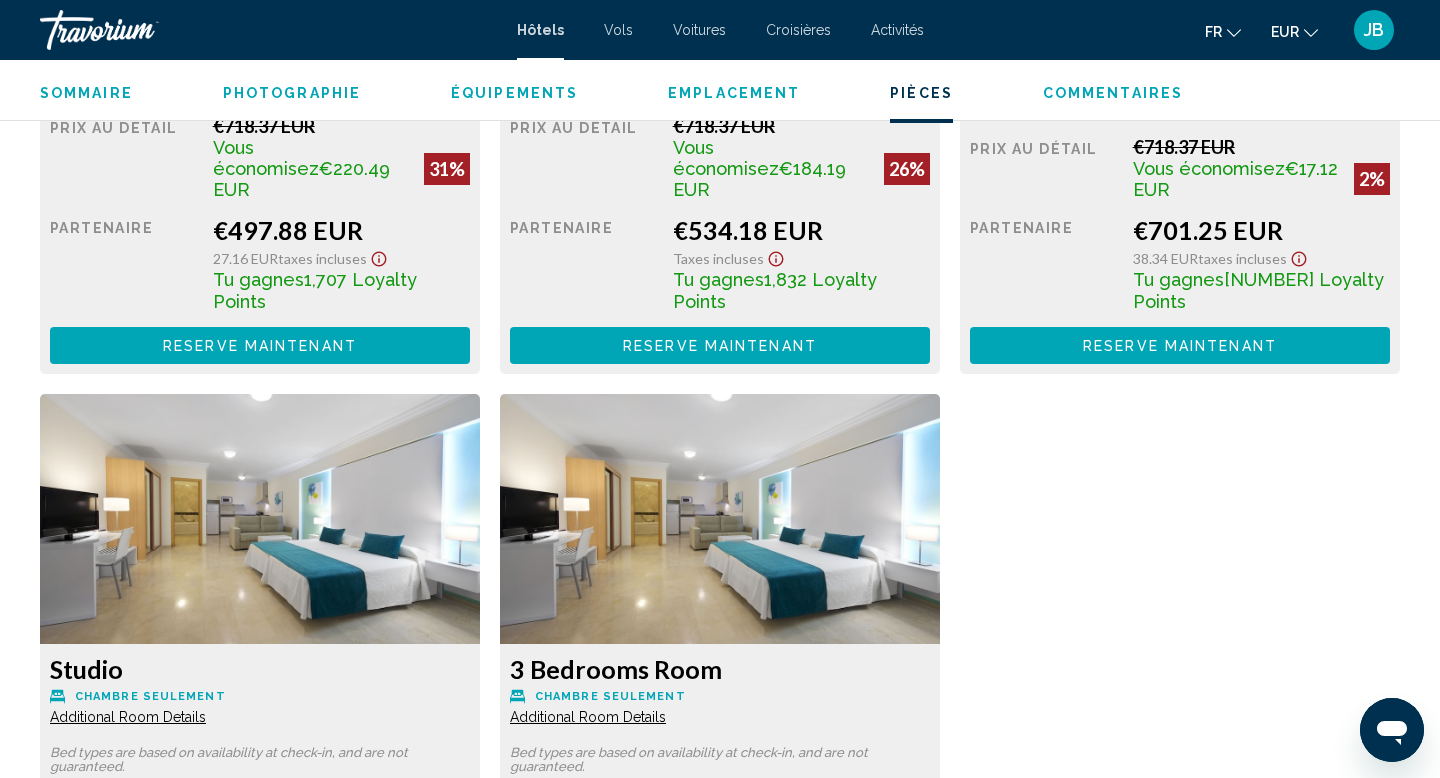 scroll, scrollTop: 3164, scrollLeft: 0, axis: vertical 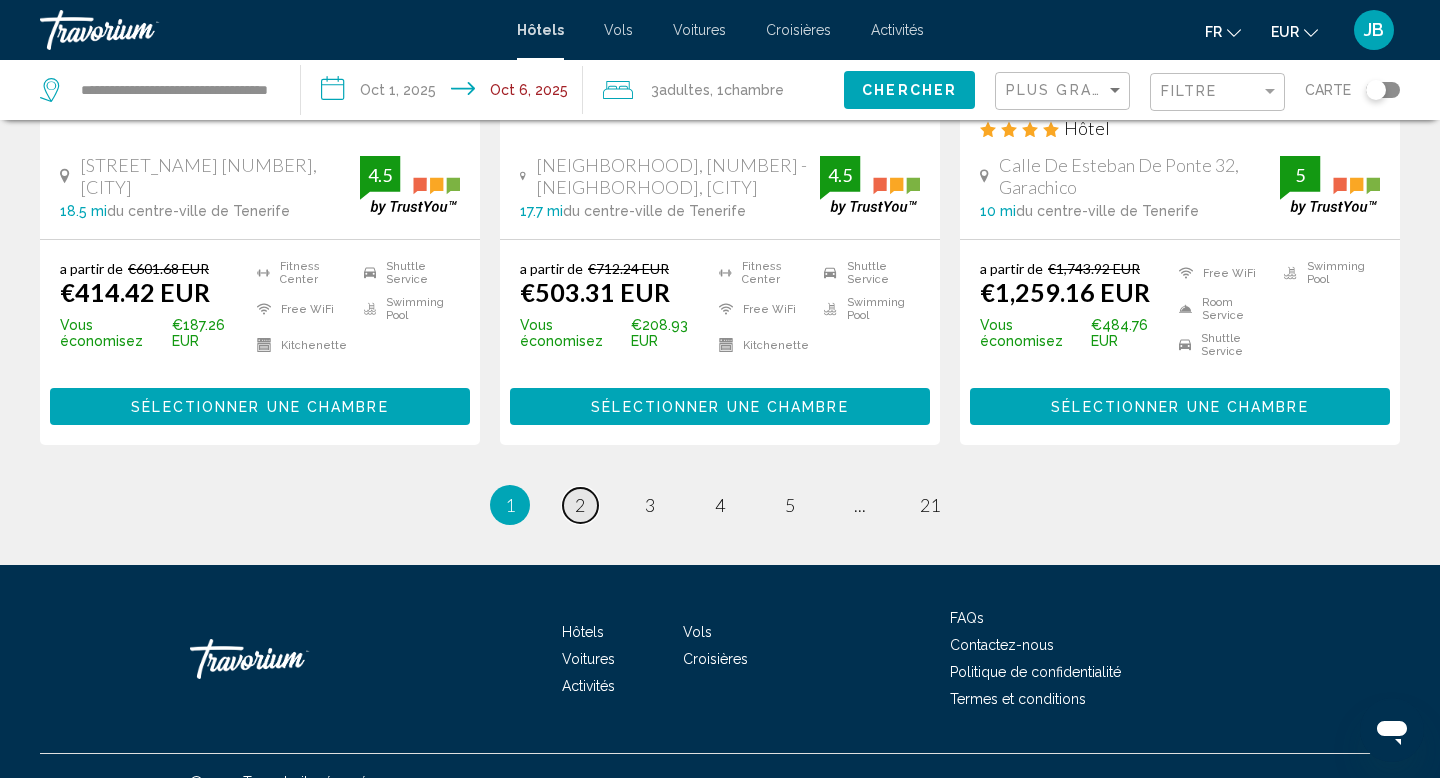 click on "page  2" at bounding box center (580, 505) 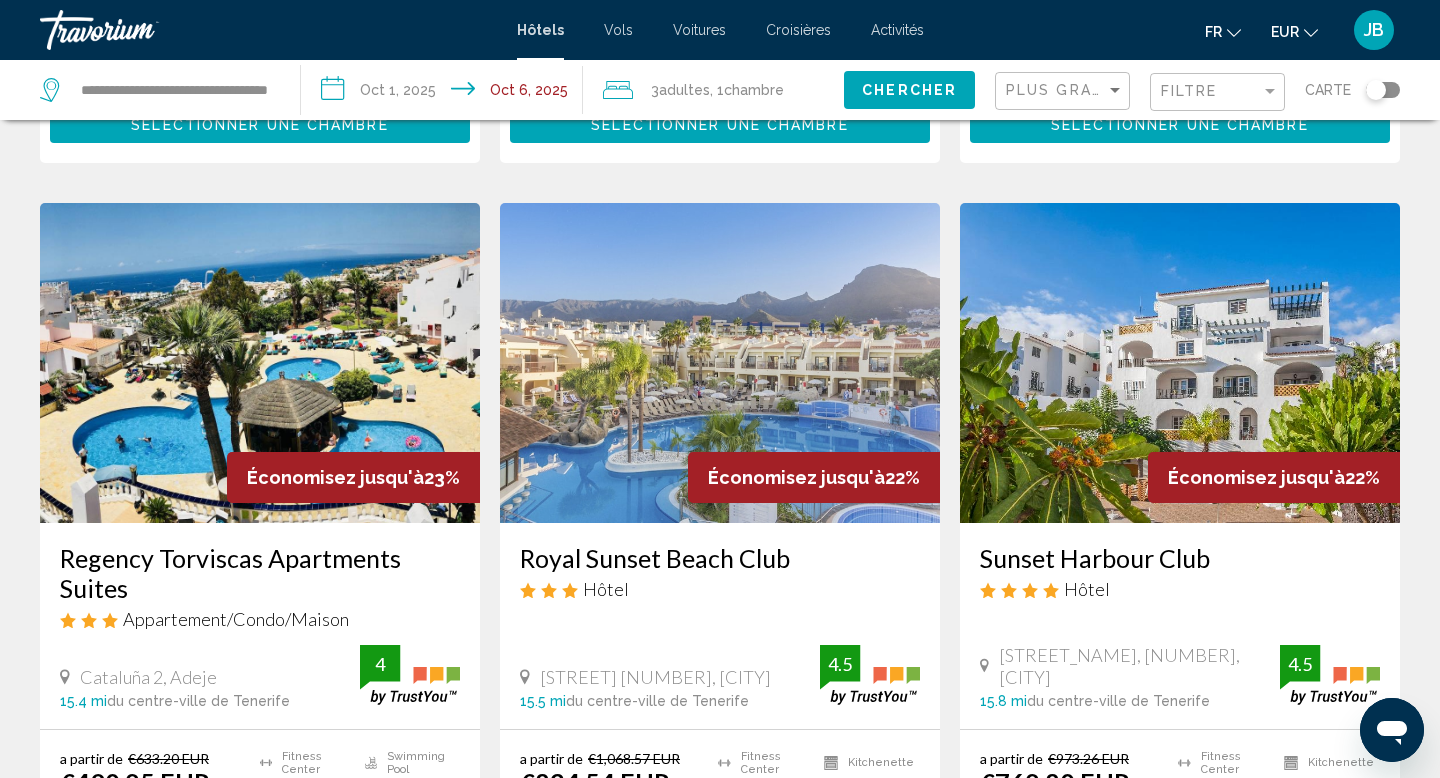 scroll, scrollTop: 1475, scrollLeft: 0, axis: vertical 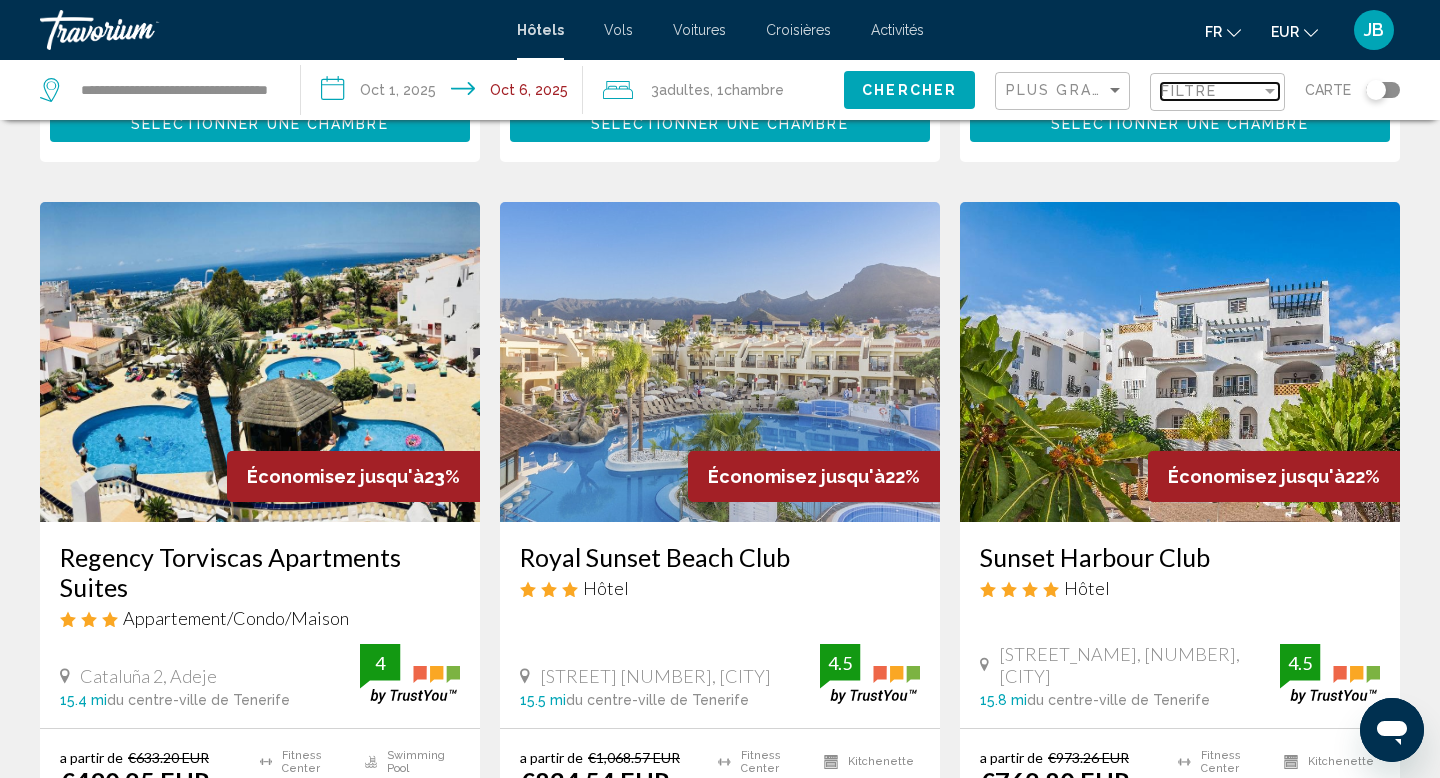 click on "Filtre" at bounding box center (1189, 91) 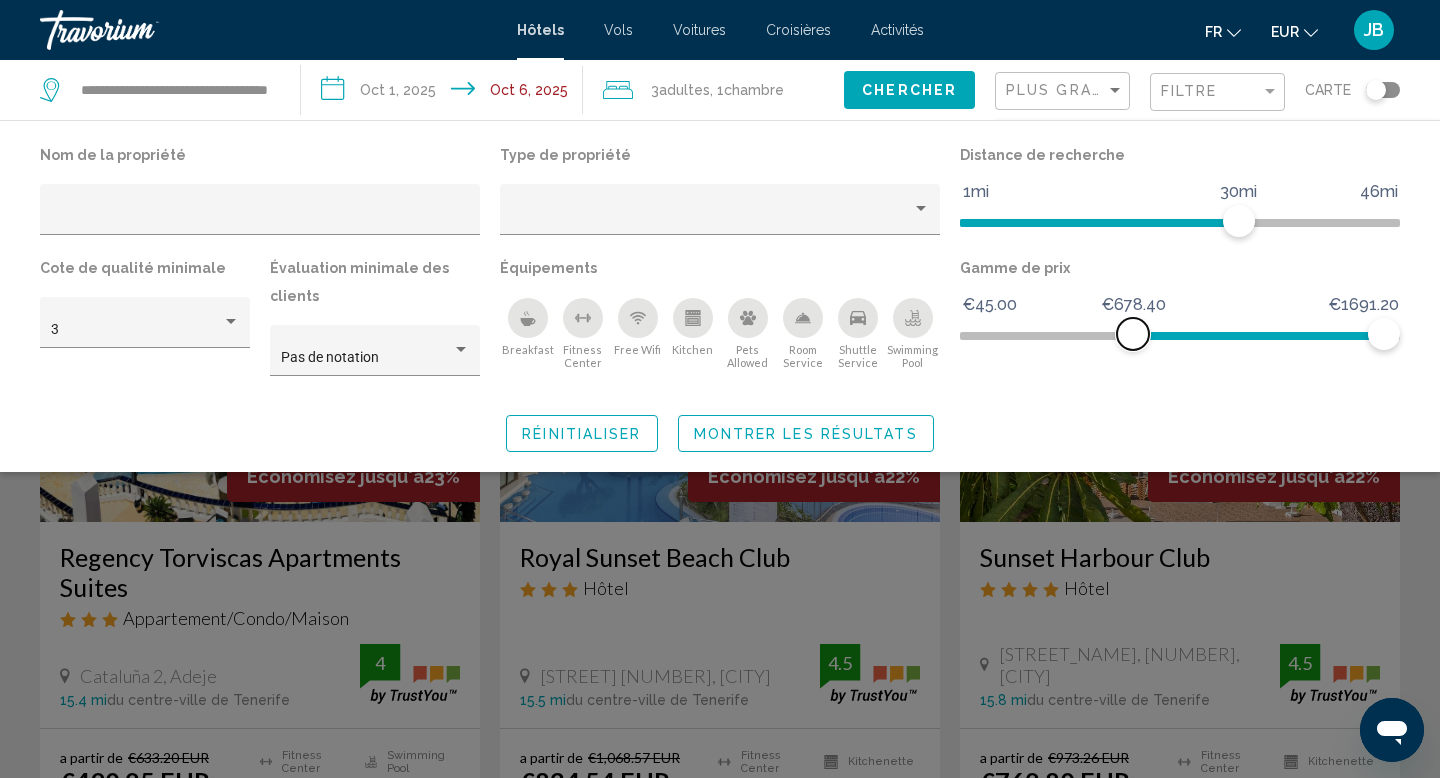 click 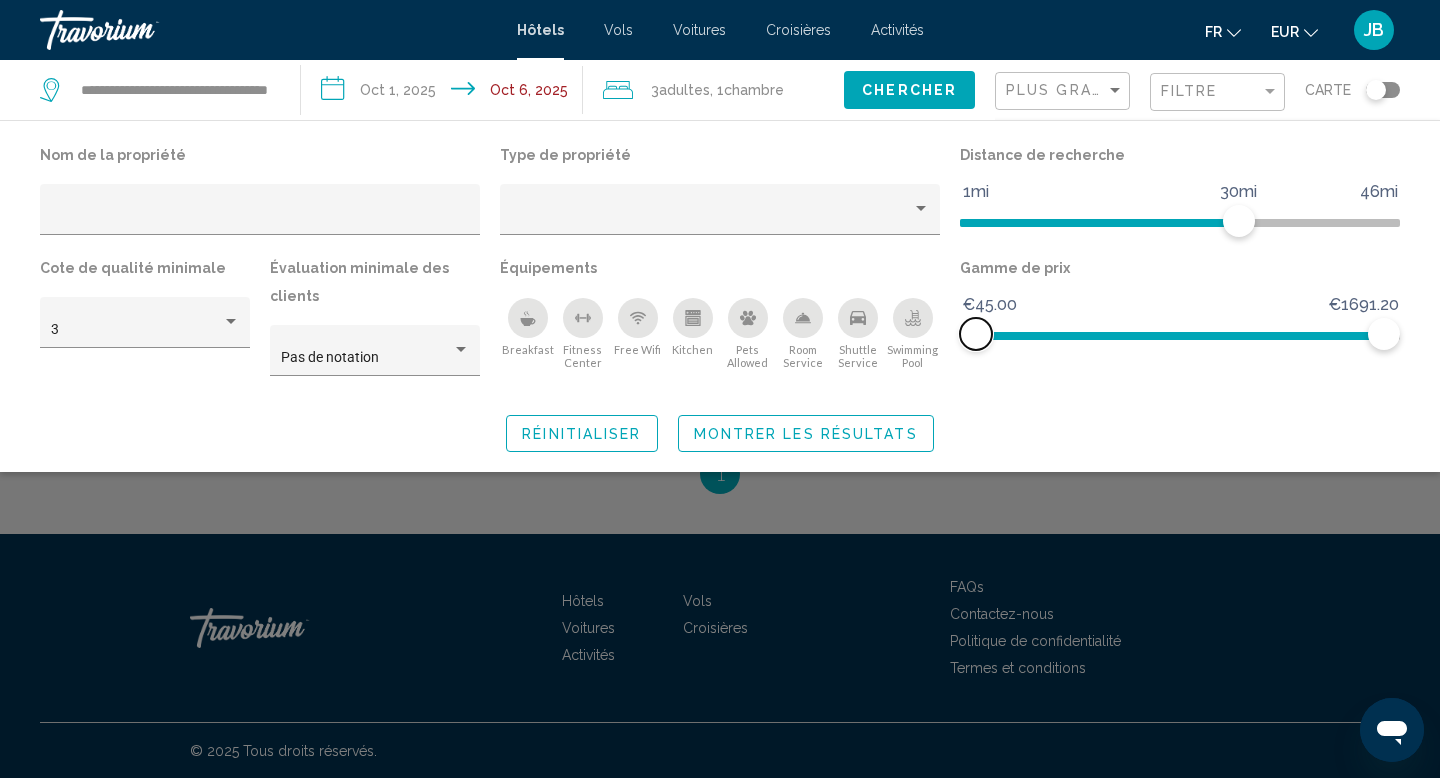 drag, startPoint x: 1133, startPoint y: 340, endPoint x: 959, endPoint y: 335, distance: 174.07182 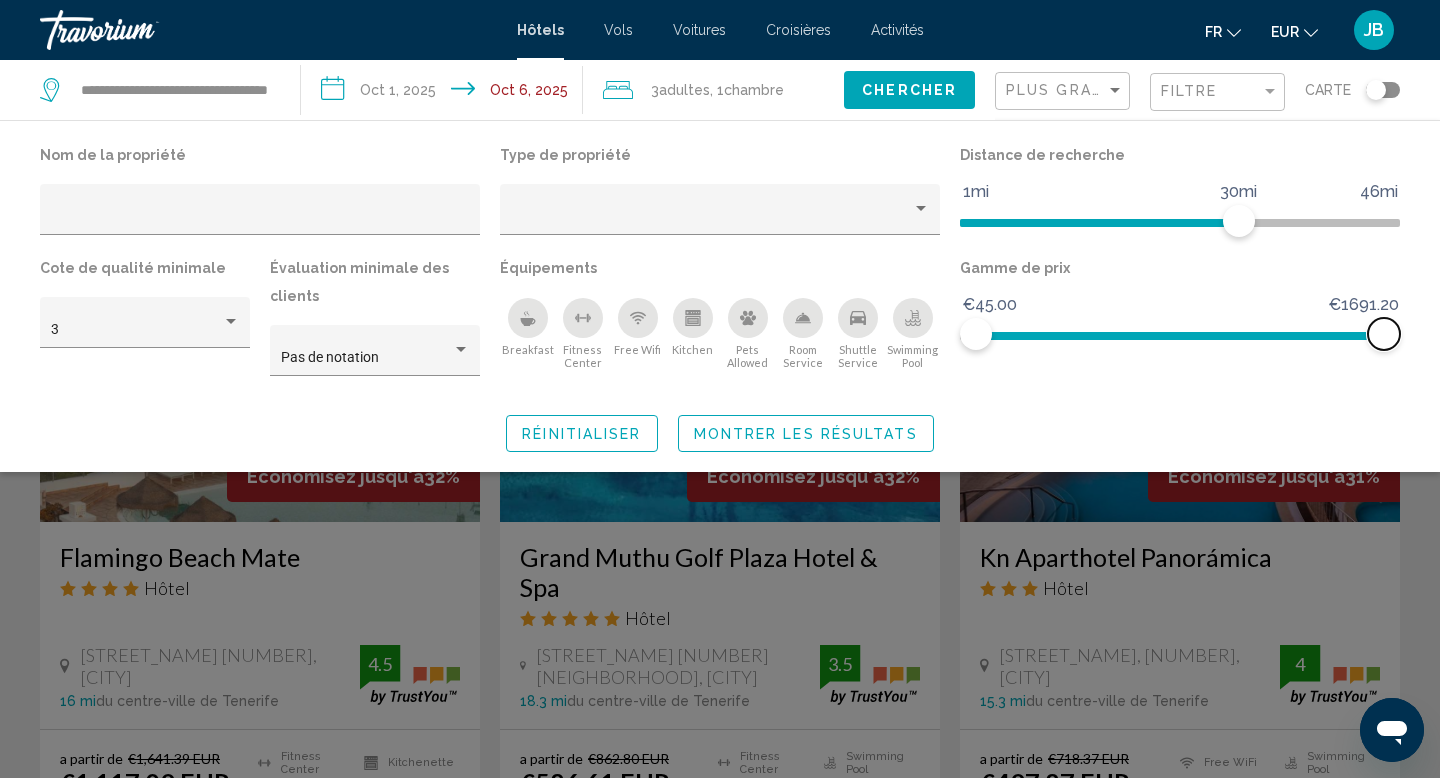 drag, startPoint x: 1385, startPoint y: 330, endPoint x: 1388, endPoint y: 342, distance: 12.369317 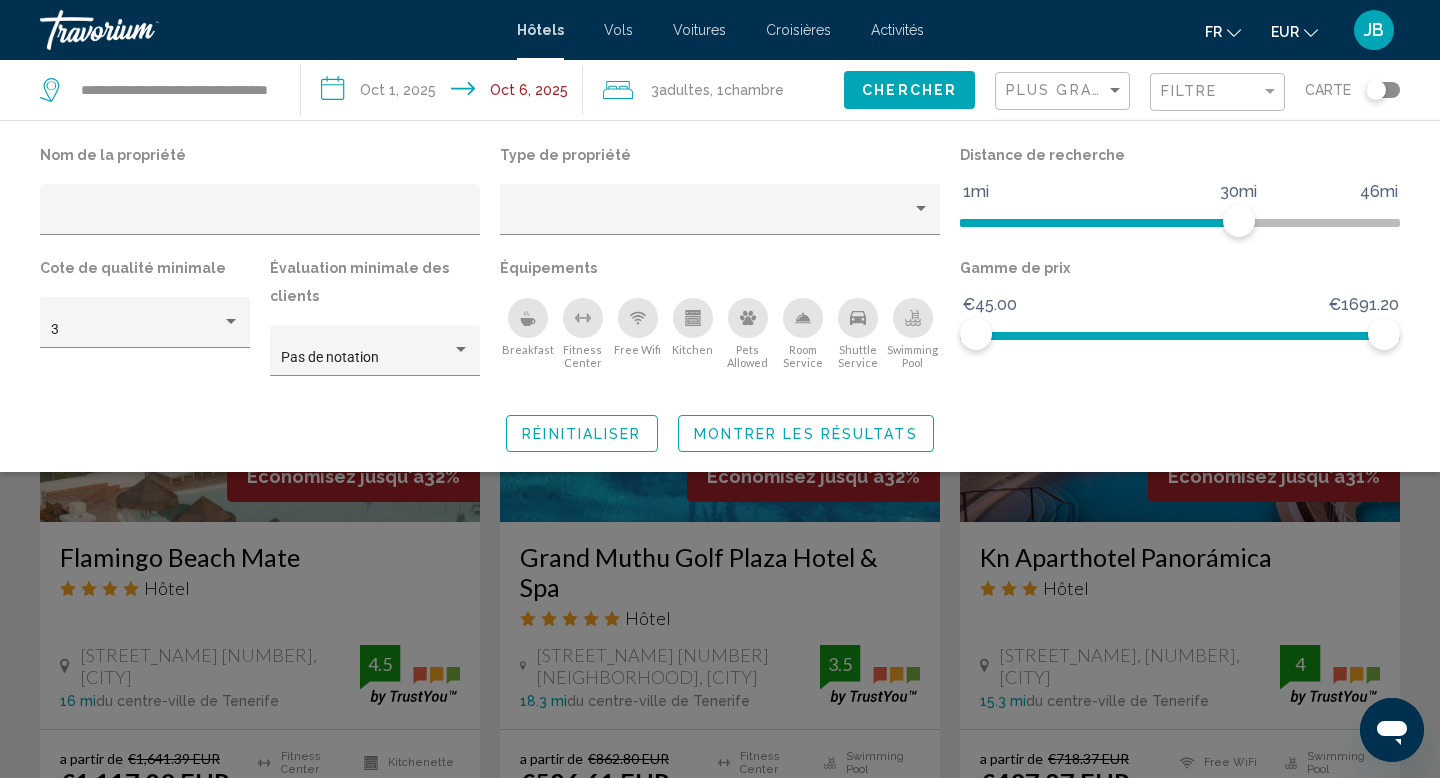 click 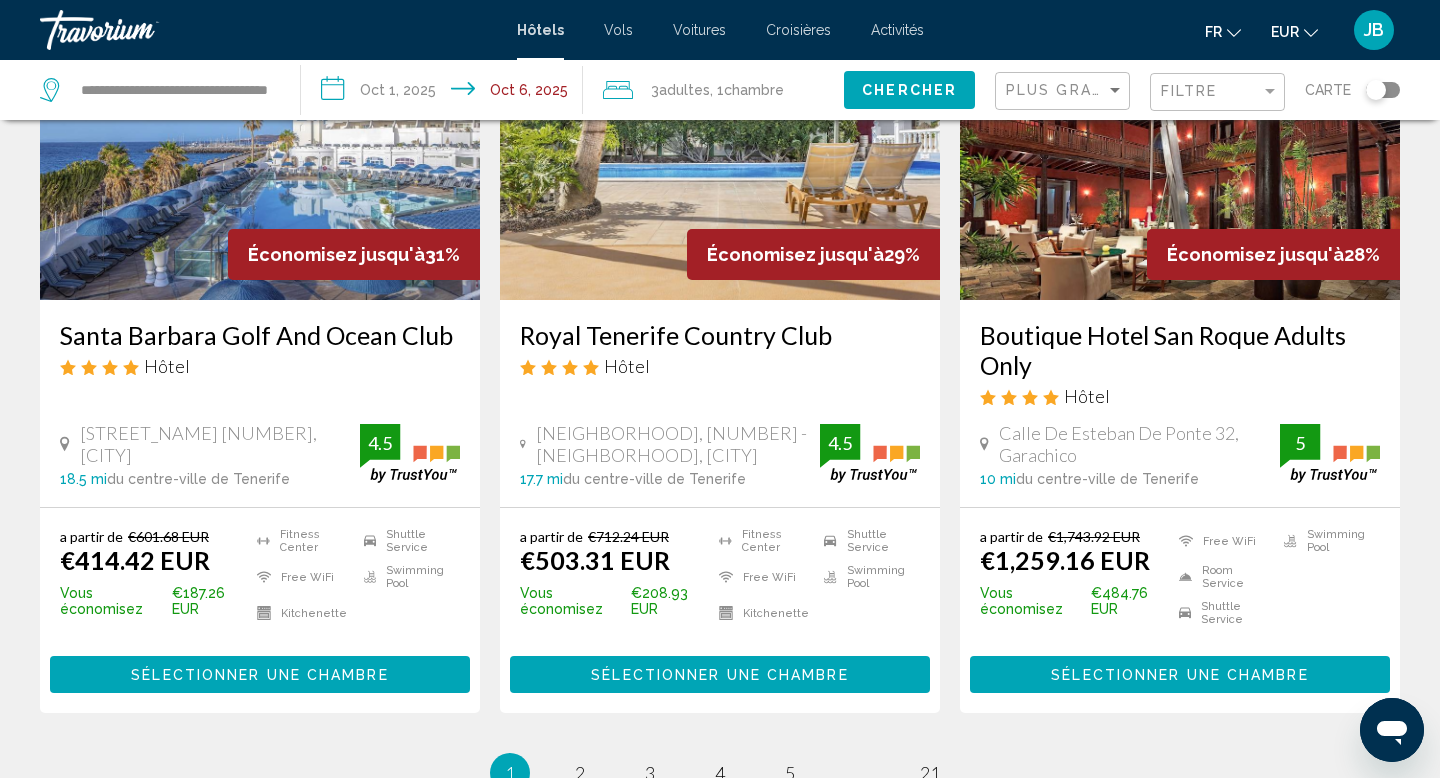 scroll, scrollTop: 2738, scrollLeft: 0, axis: vertical 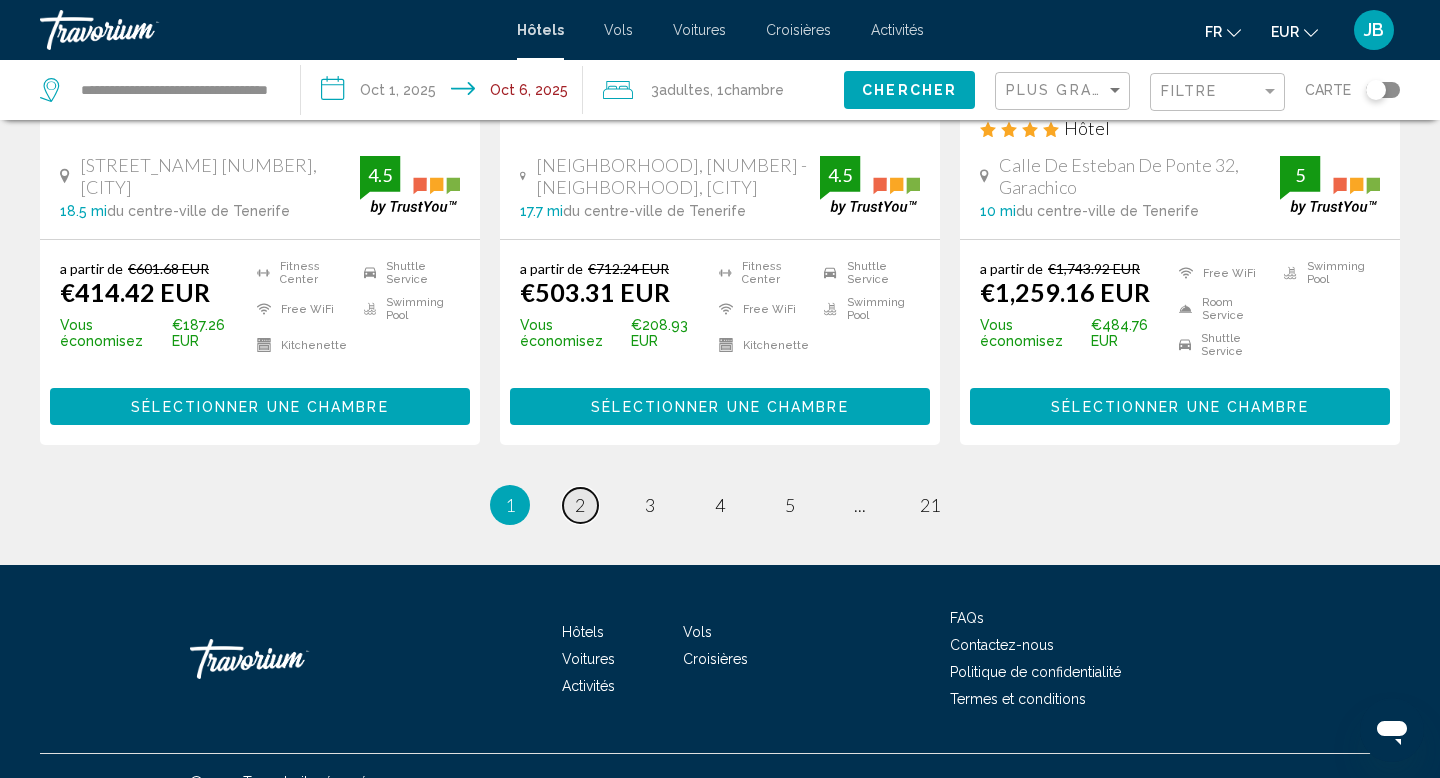 click on "2" at bounding box center [580, 505] 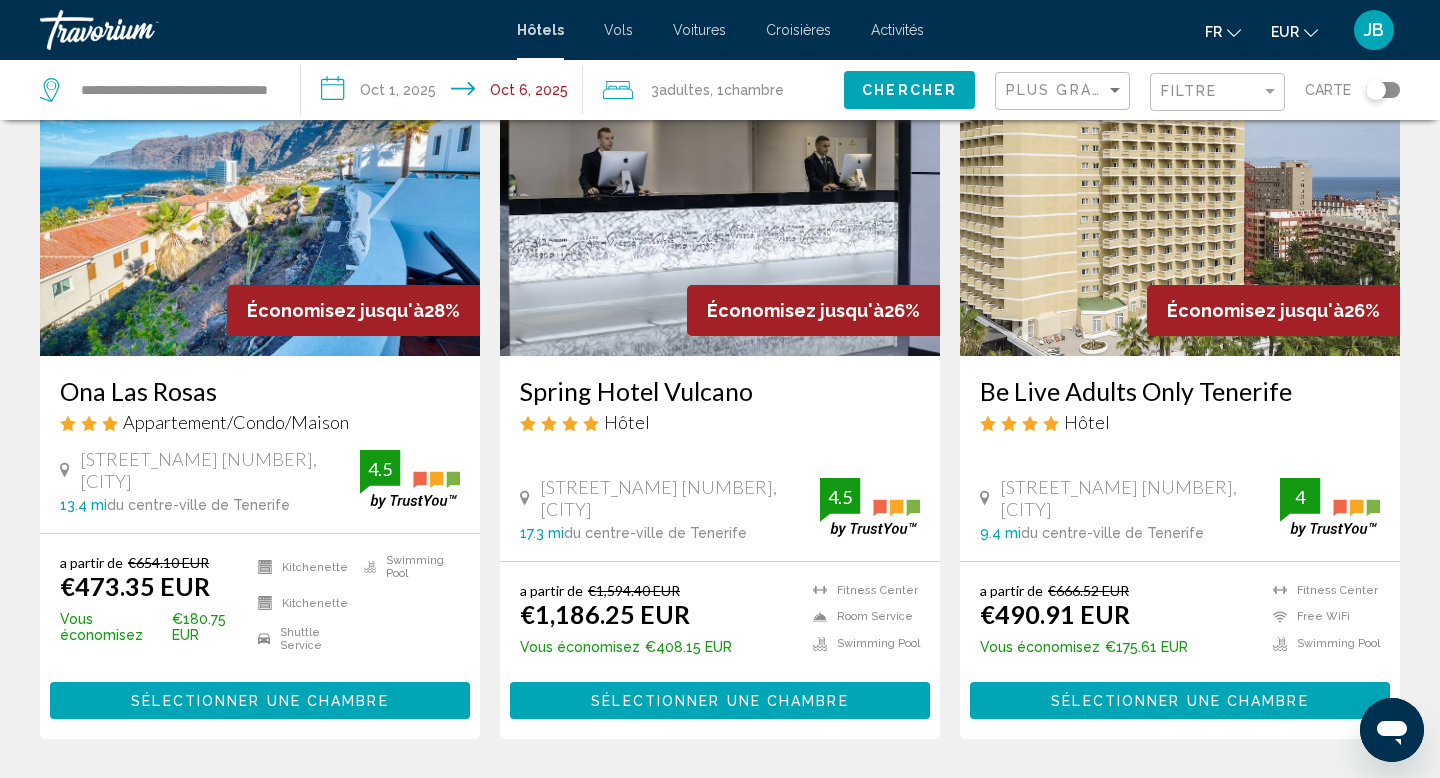 scroll, scrollTop: 0, scrollLeft: 0, axis: both 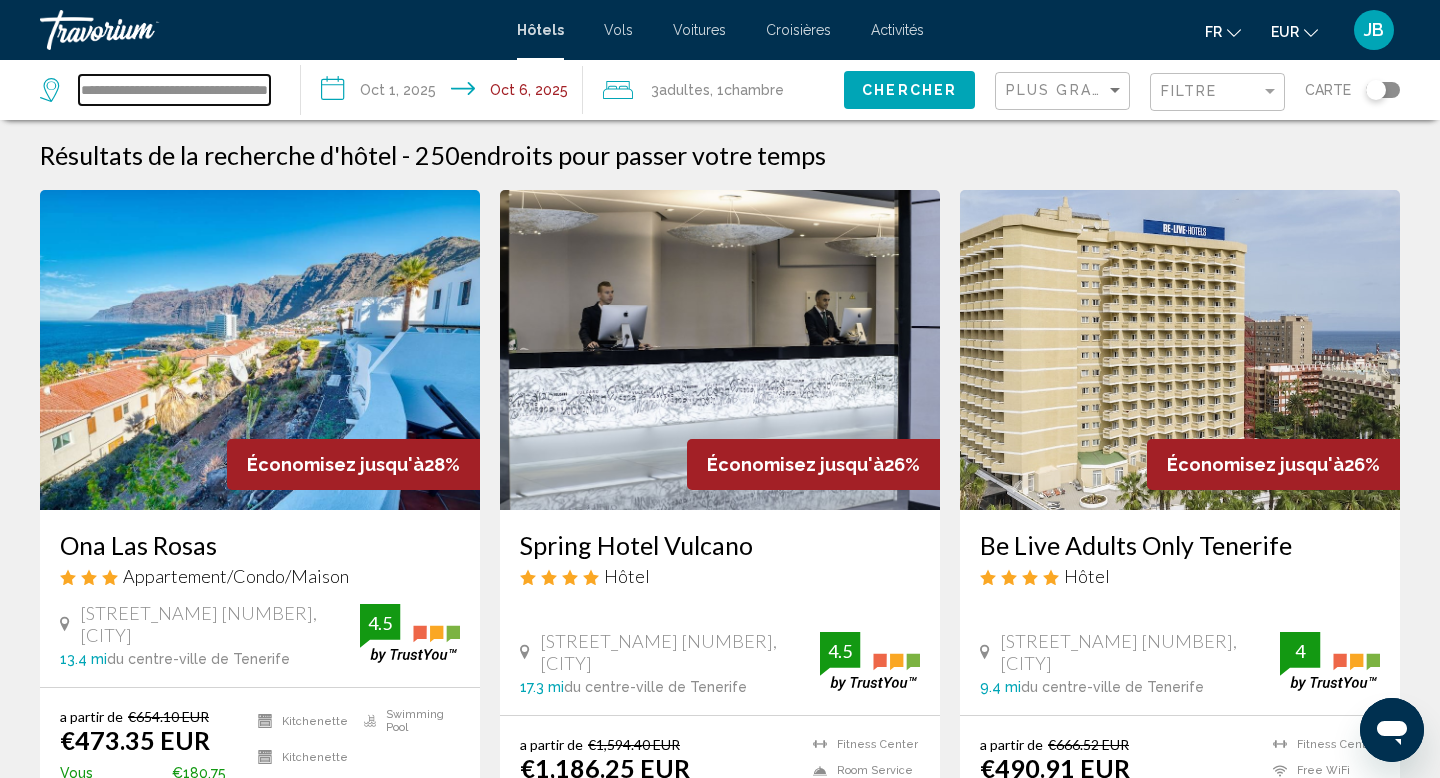 click on "**********" at bounding box center [174, 90] 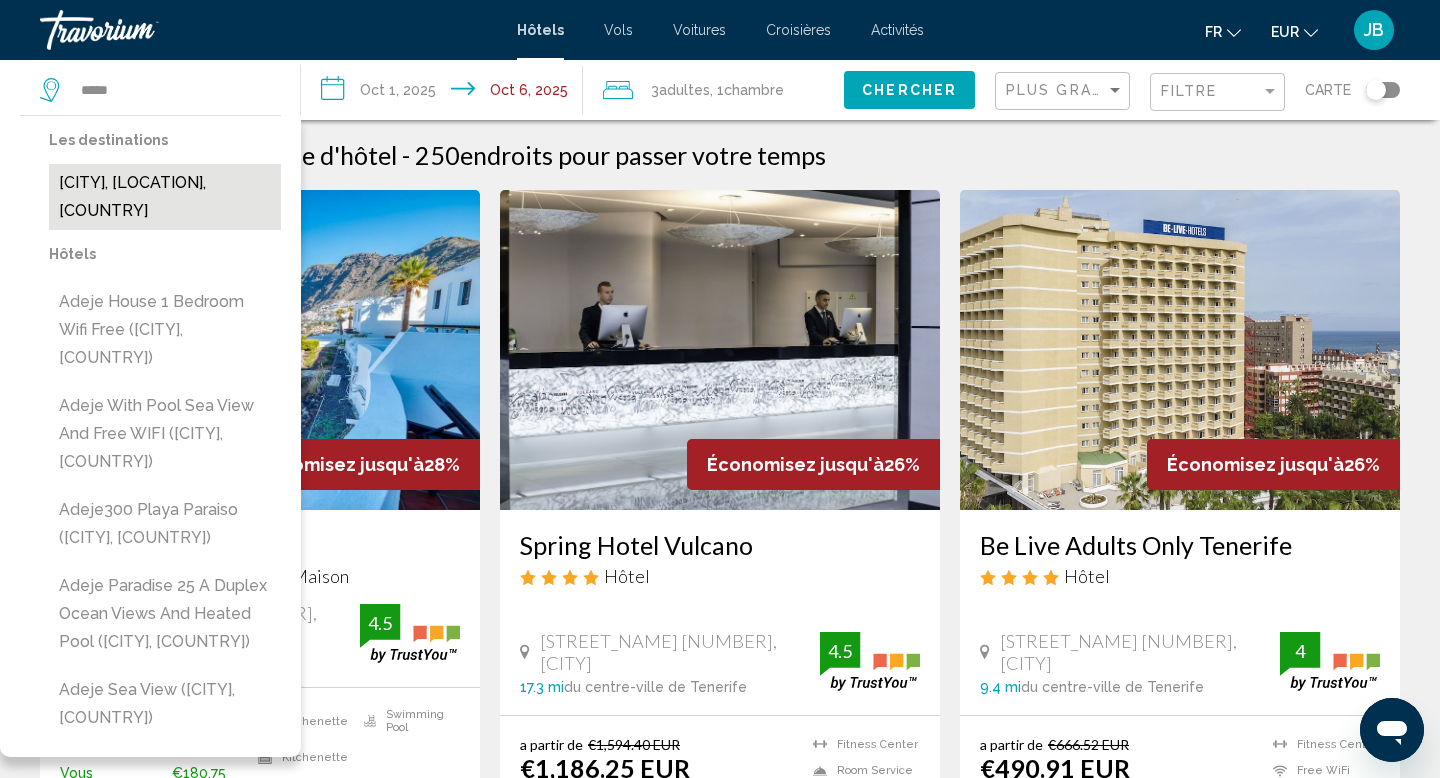 click on "Adeje, Tenerife, Spain" at bounding box center (165, 197) 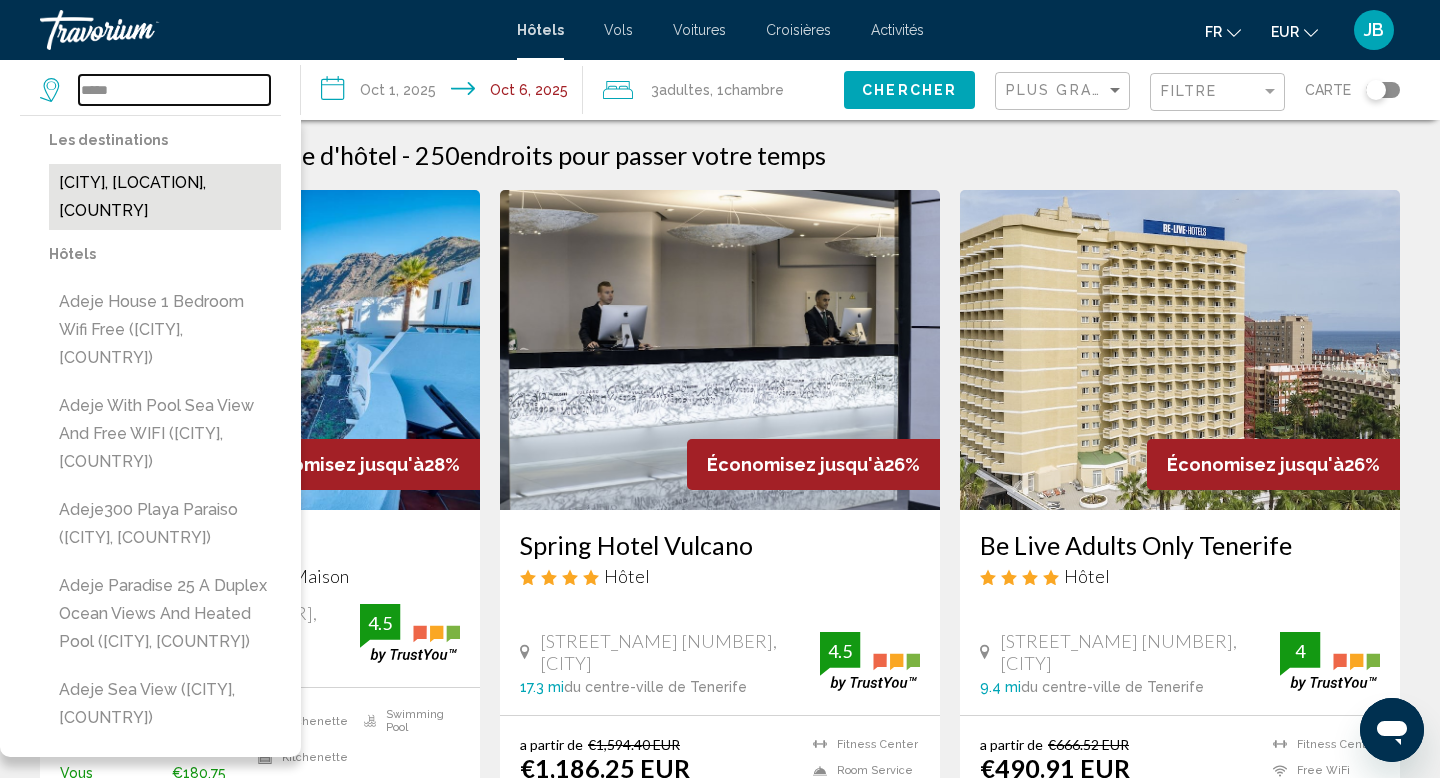 type on "**********" 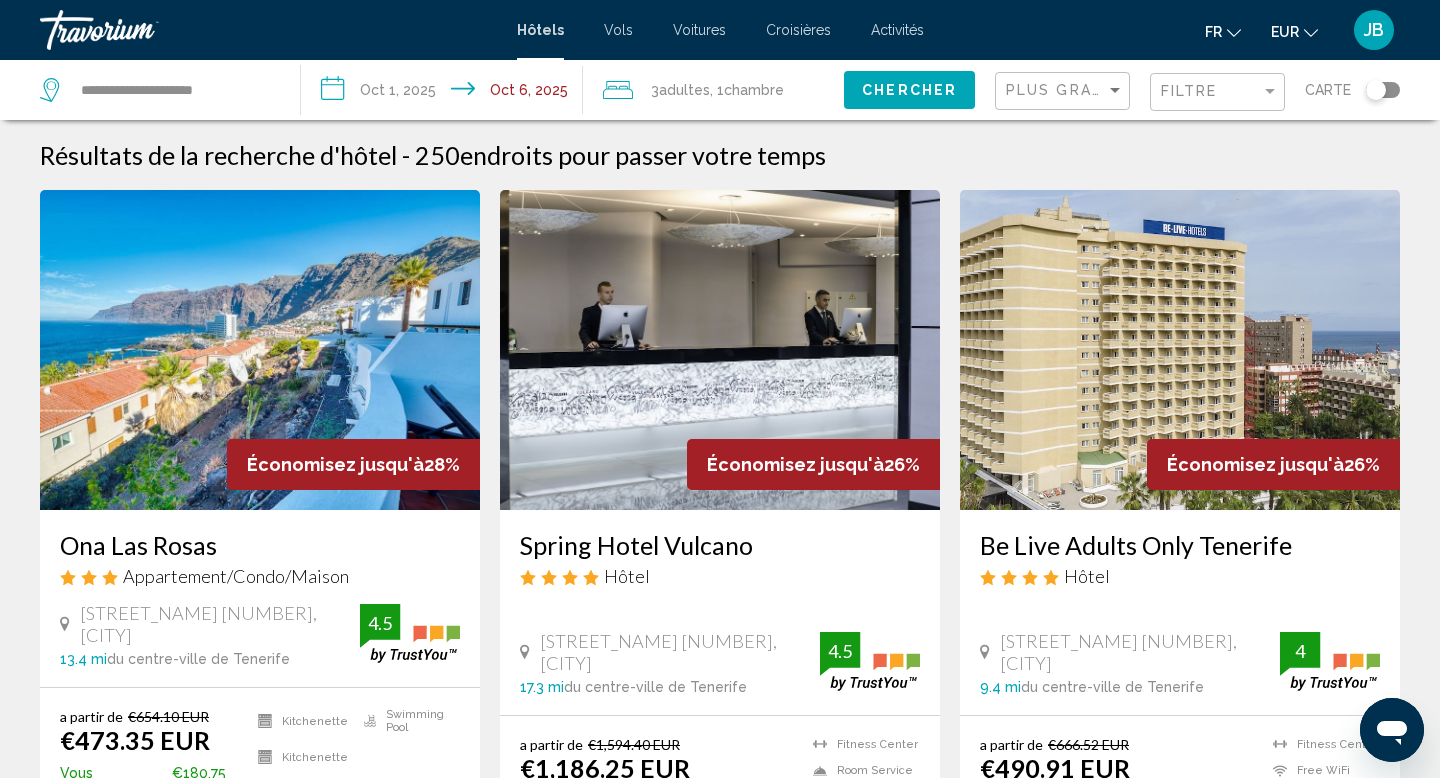 click on "Chercher" 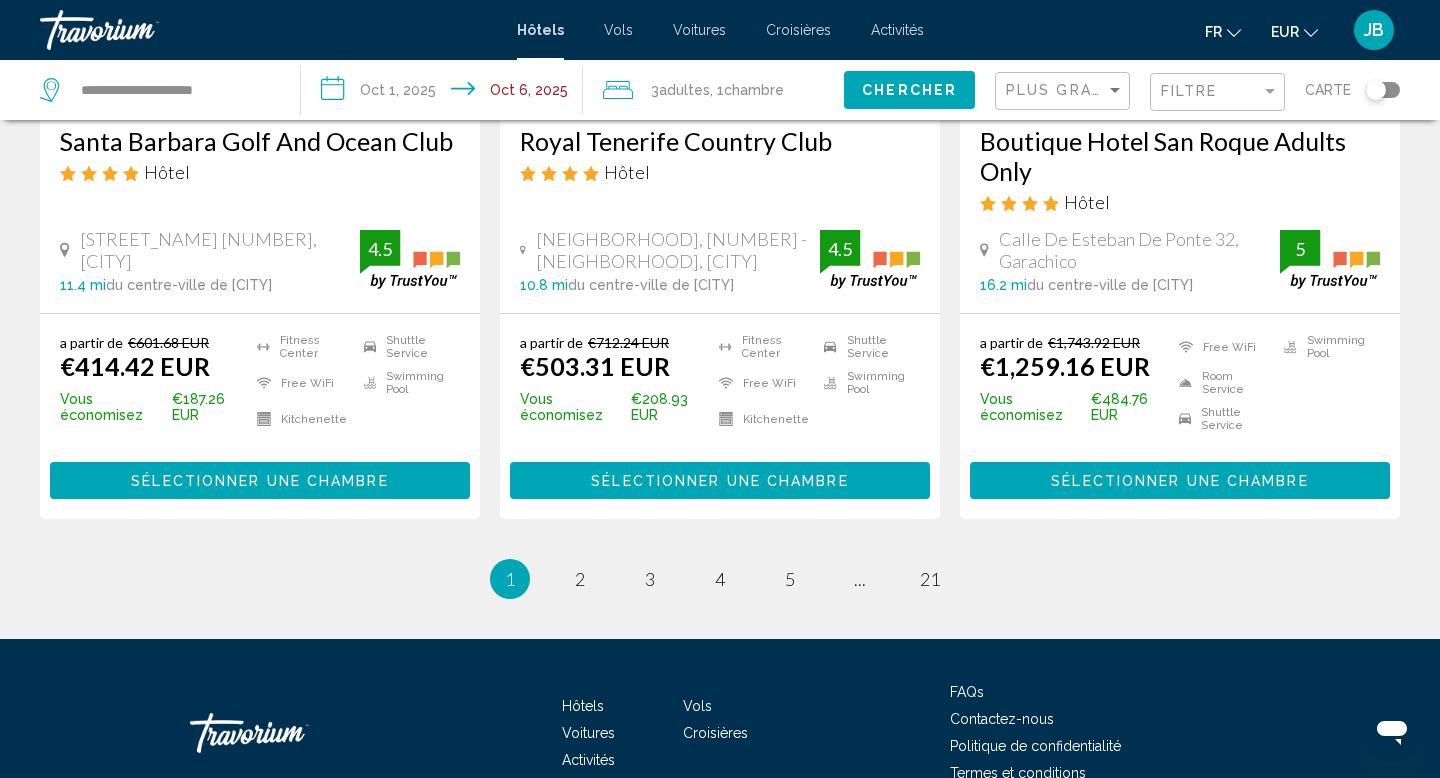 scroll, scrollTop: 2738, scrollLeft: 0, axis: vertical 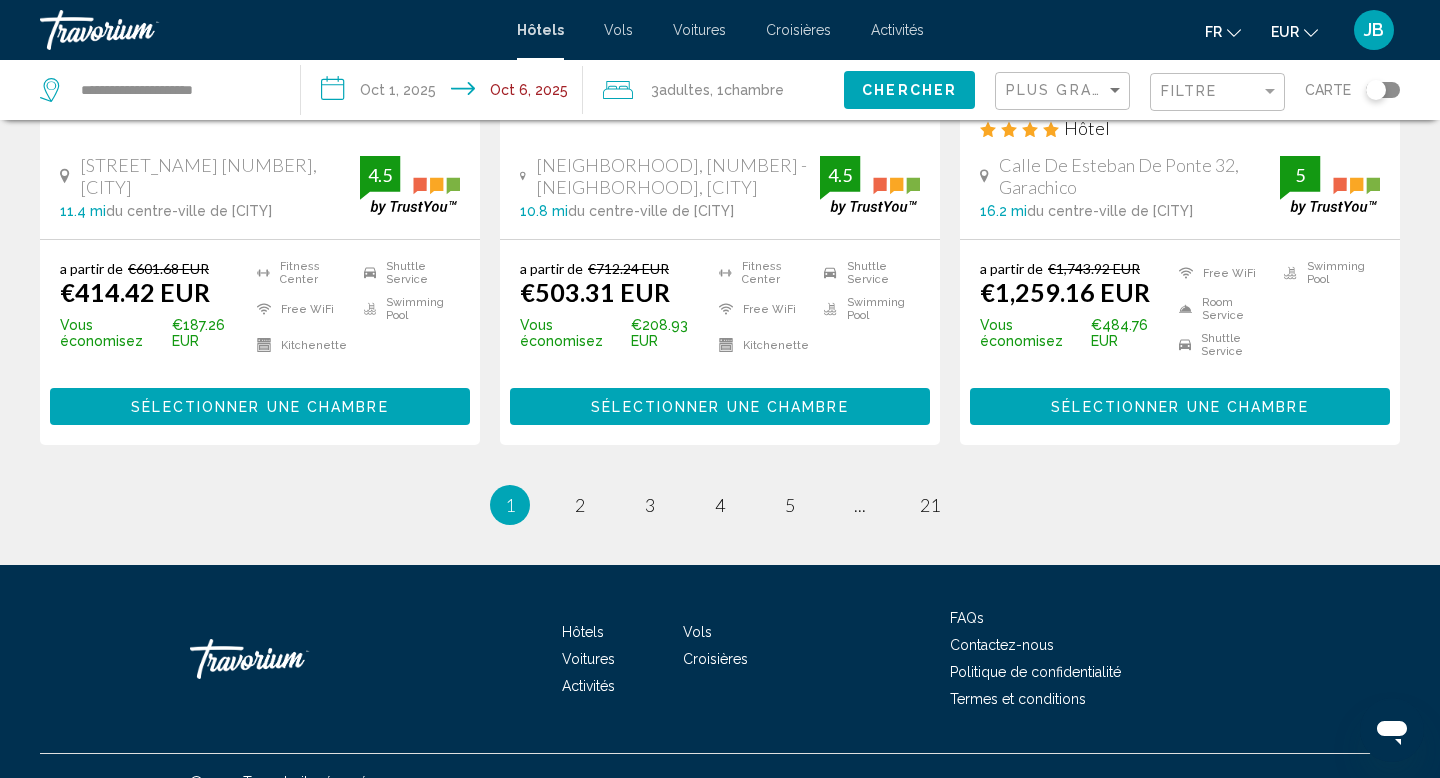 drag, startPoint x: 947, startPoint y: 99, endPoint x: 90, endPoint y: -60, distance: 871.62494 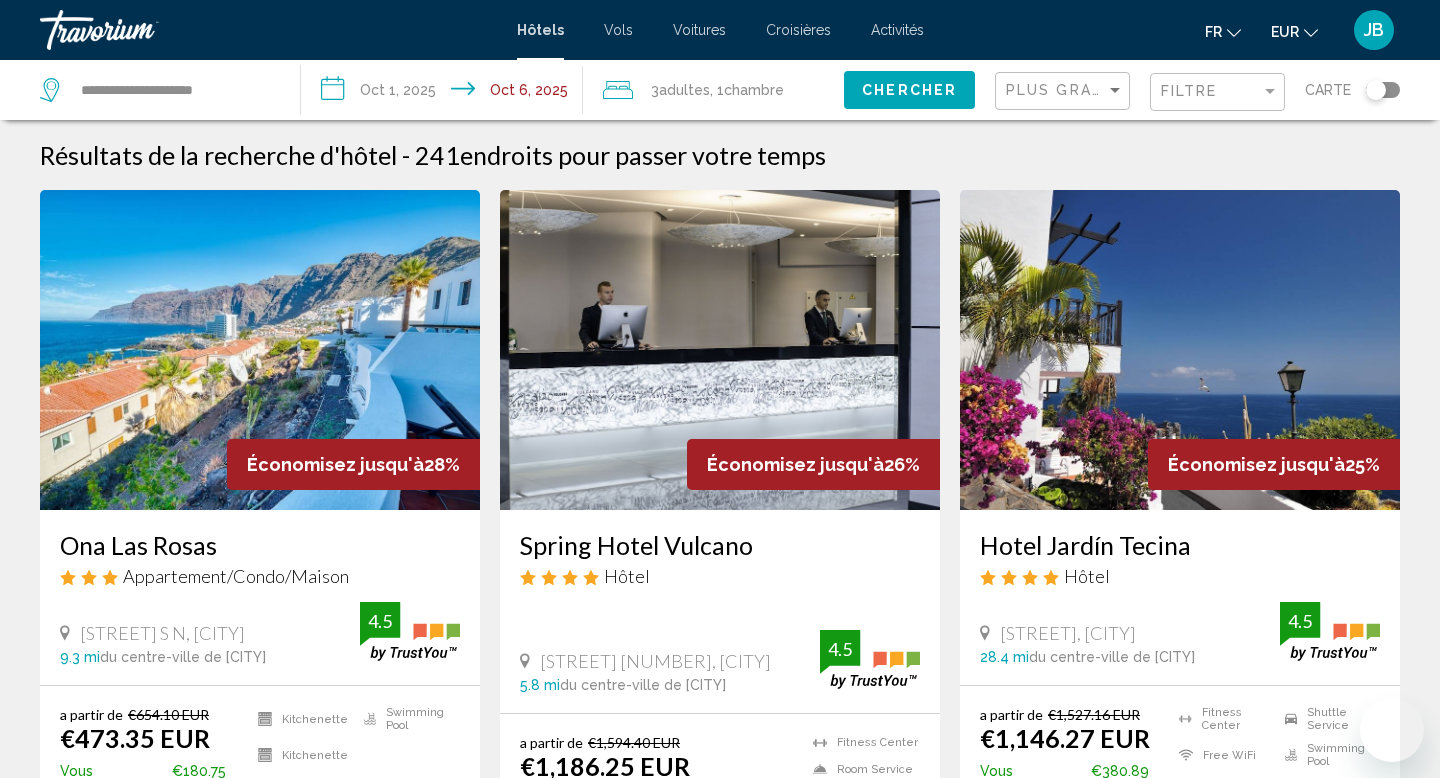 scroll, scrollTop: 0, scrollLeft: 0, axis: both 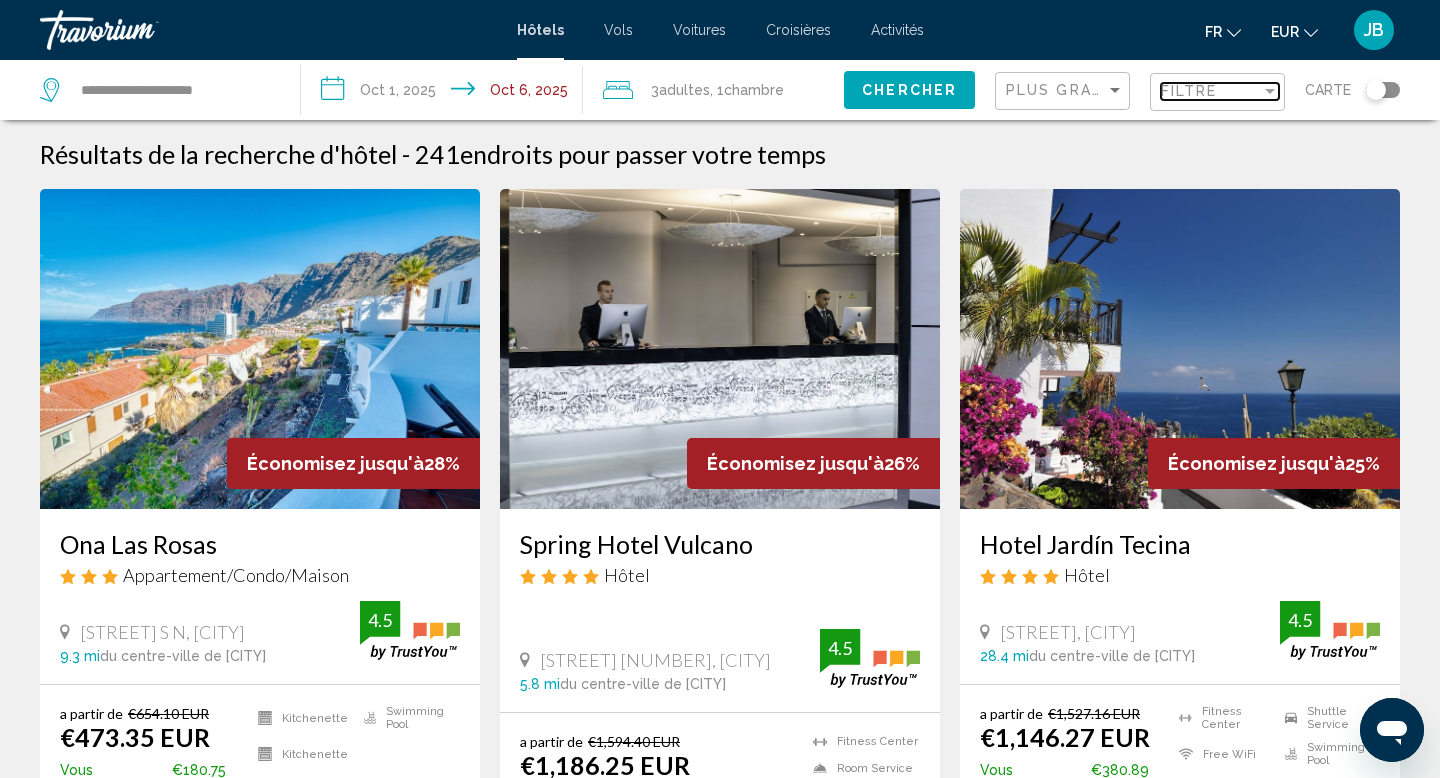 click on "Filtre" at bounding box center [1211, 91] 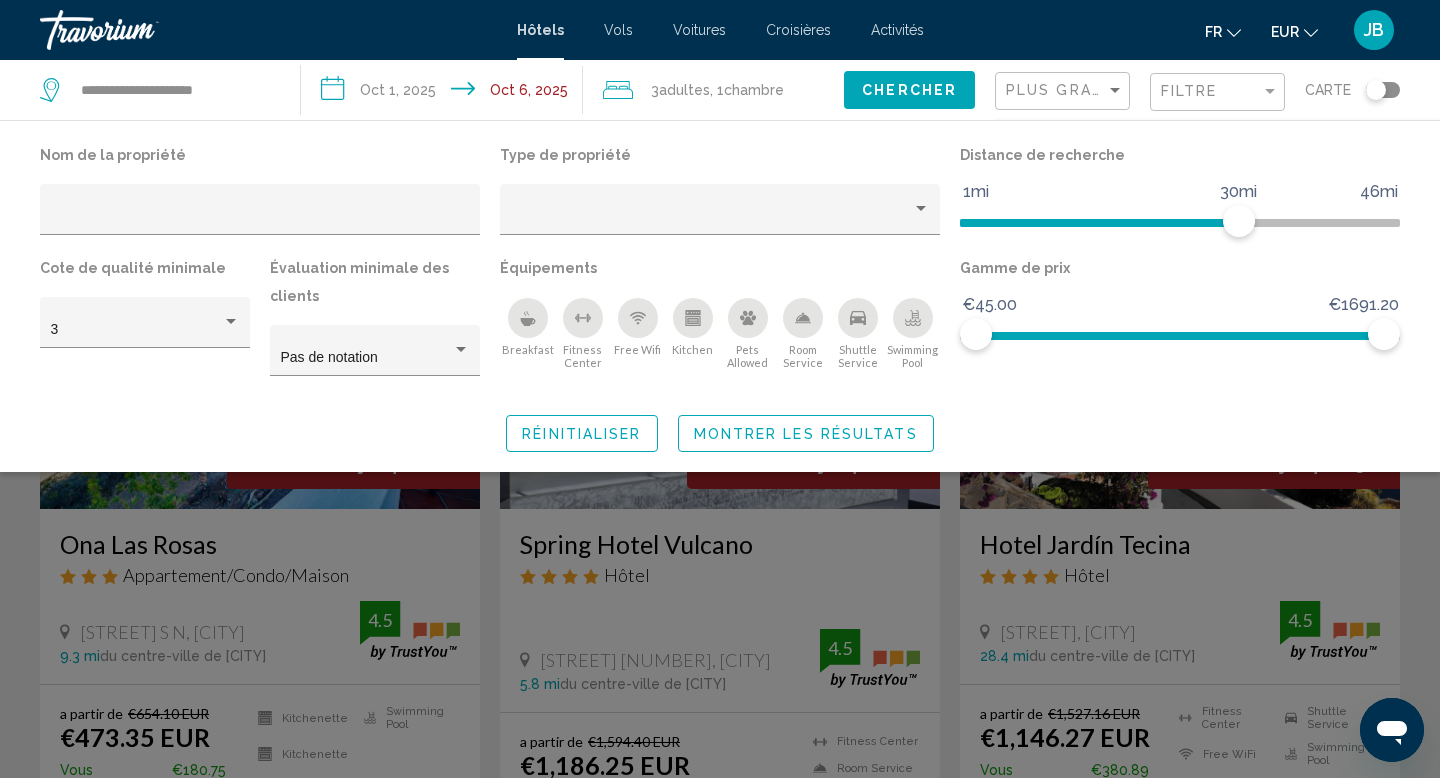 click 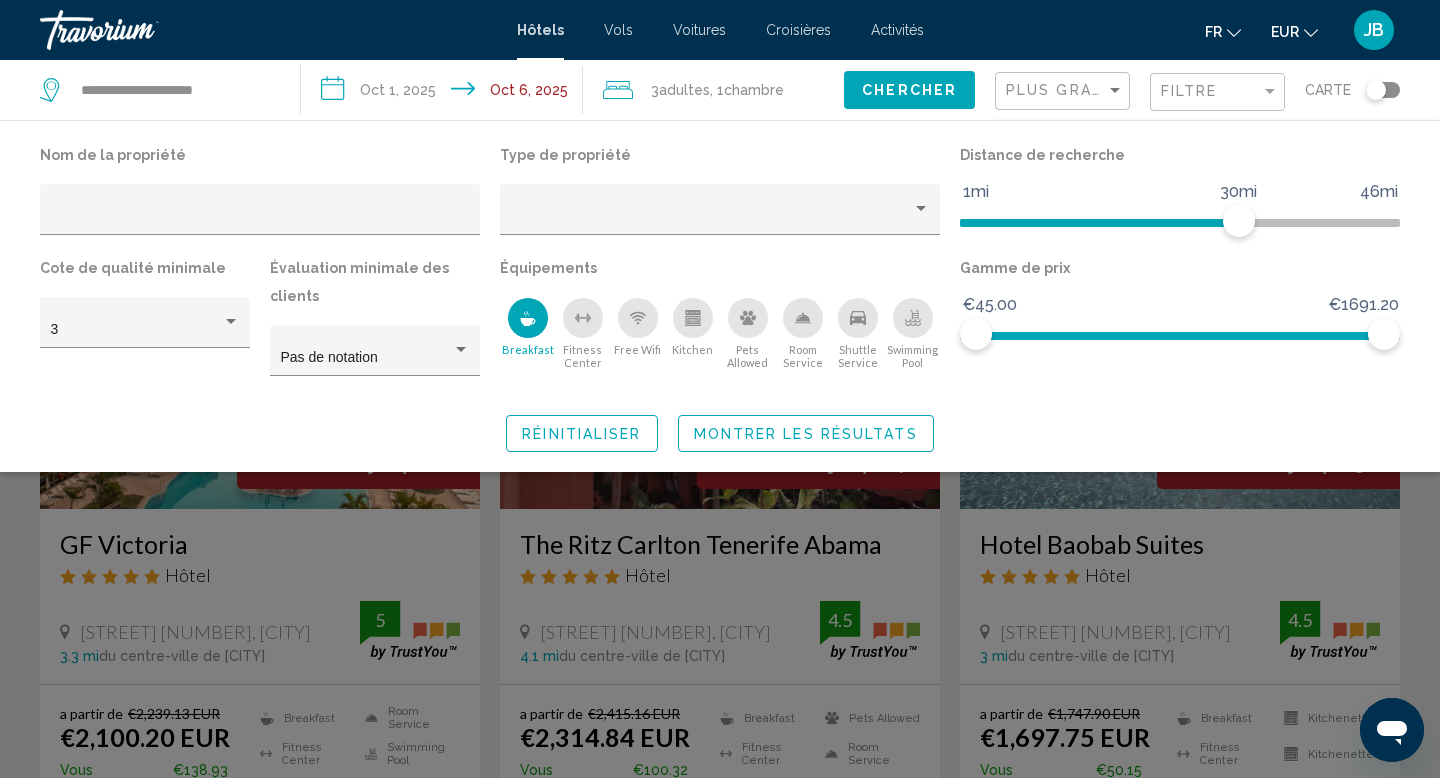 click on "Montrer les résultats" 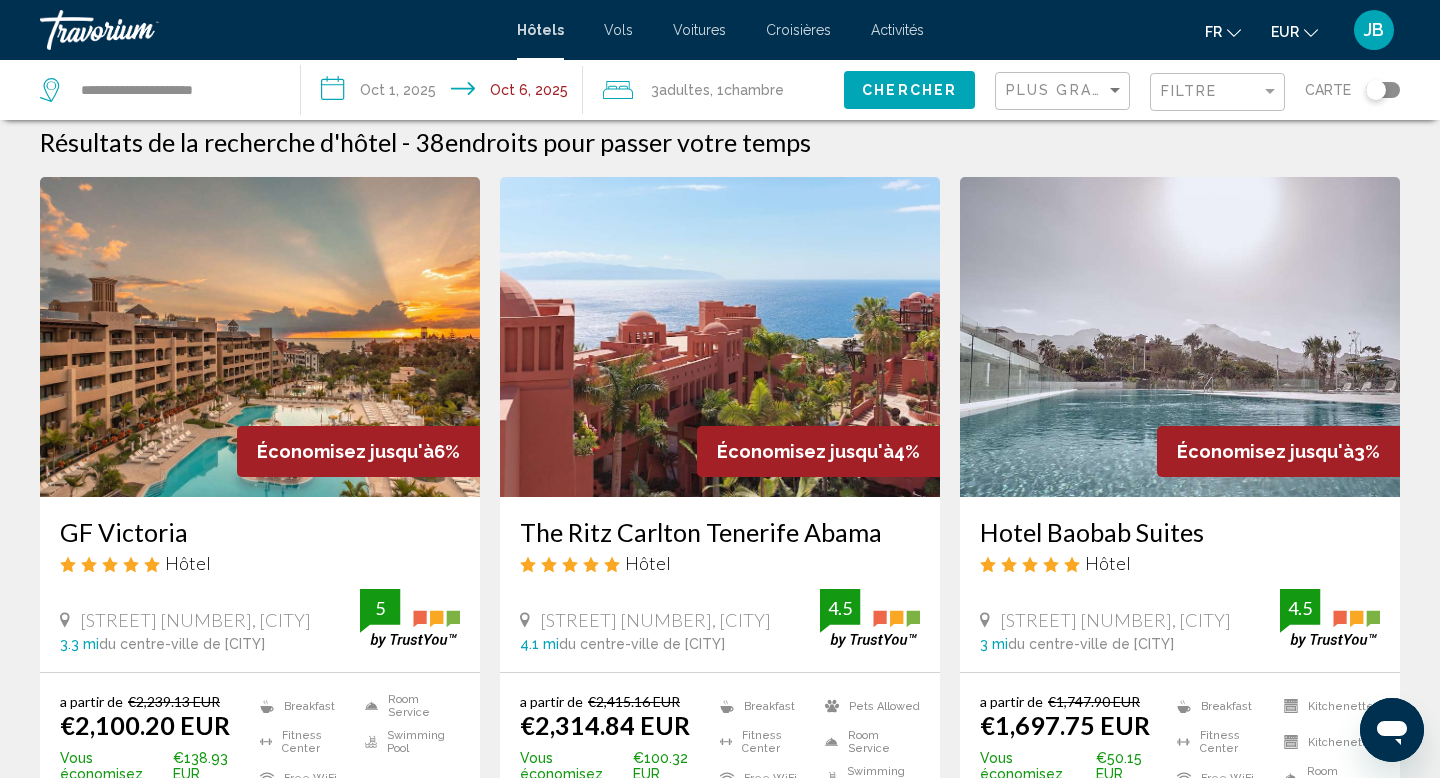 scroll, scrollTop: 0, scrollLeft: 0, axis: both 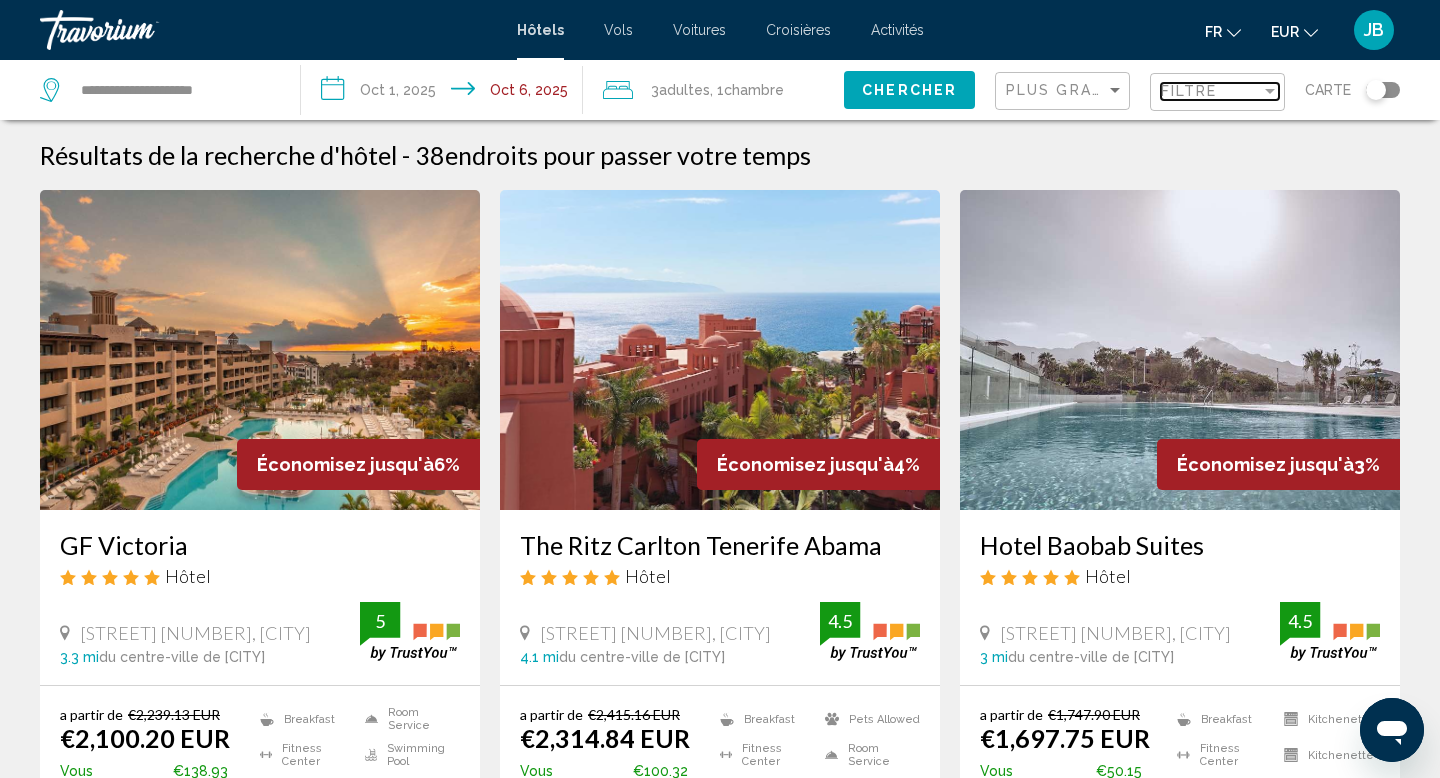 click on "Filtre" at bounding box center (1189, 91) 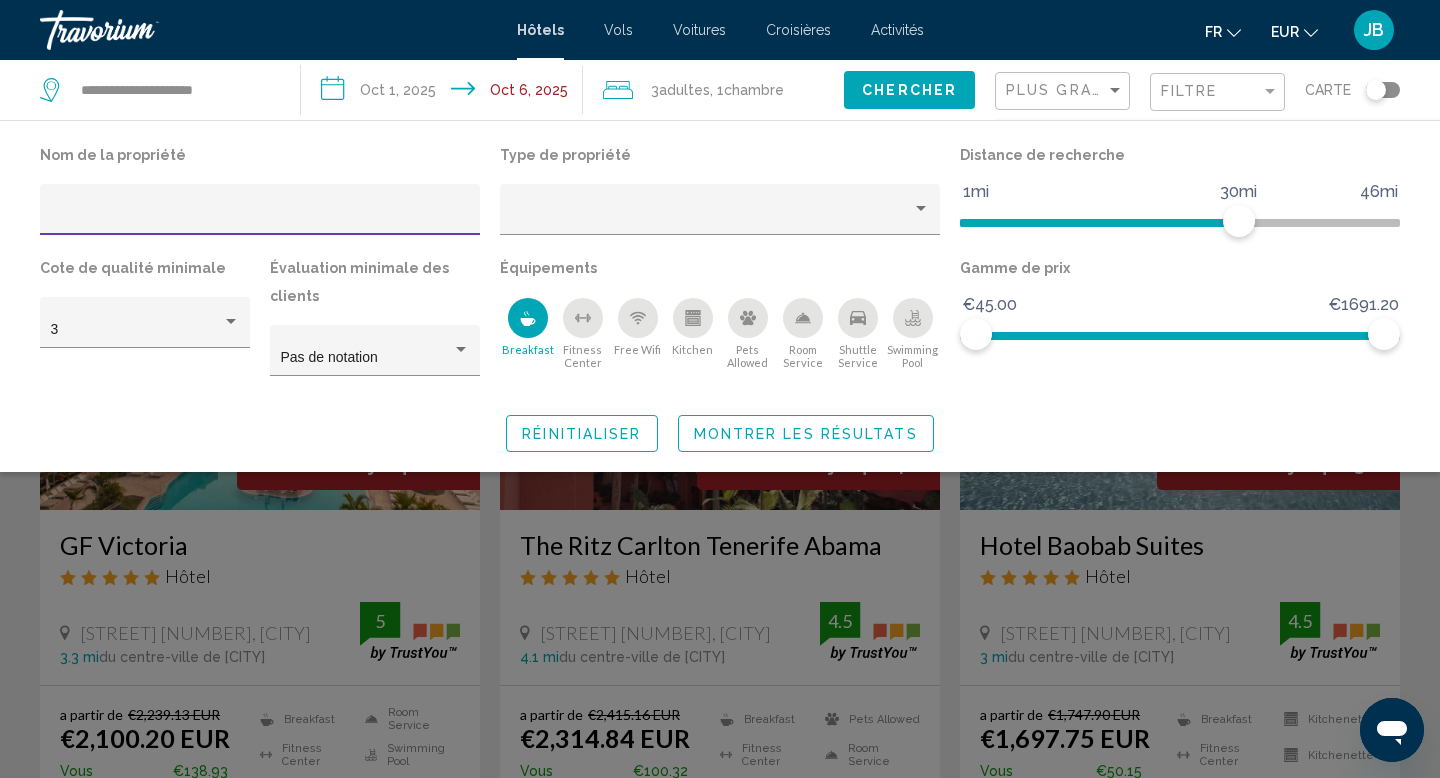 click on "Réinitialiser" 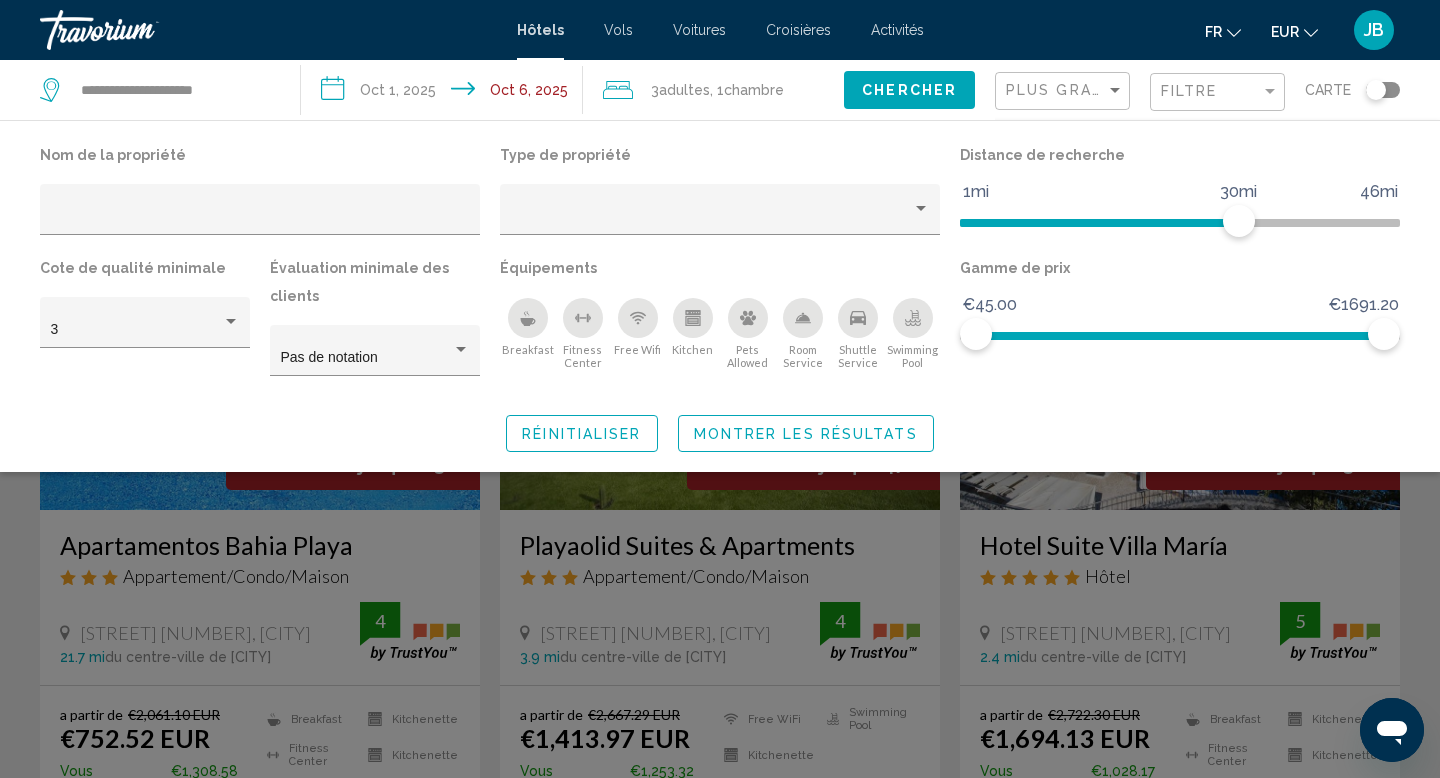 click 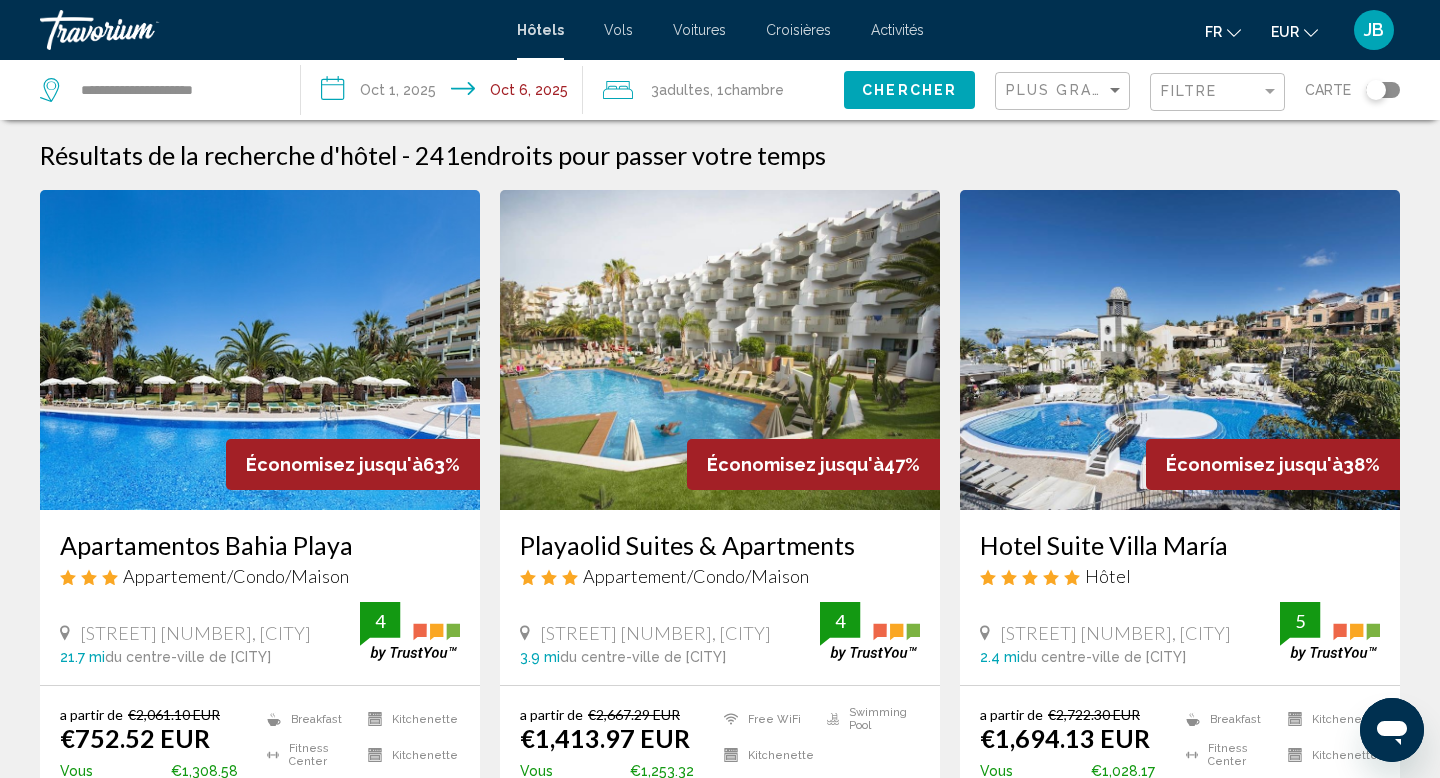 click at bounding box center (720, 350) 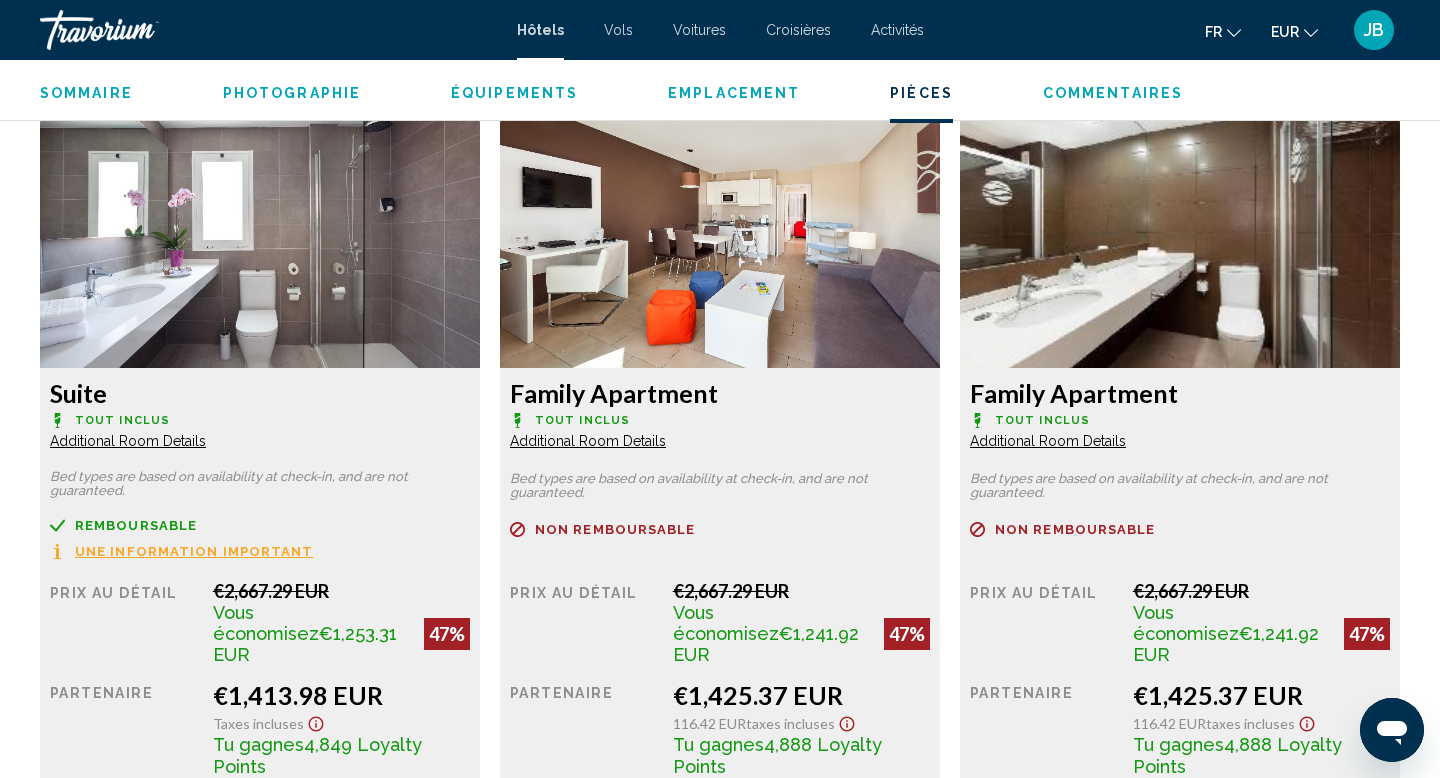 scroll, scrollTop: 2676, scrollLeft: 0, axis: vertical 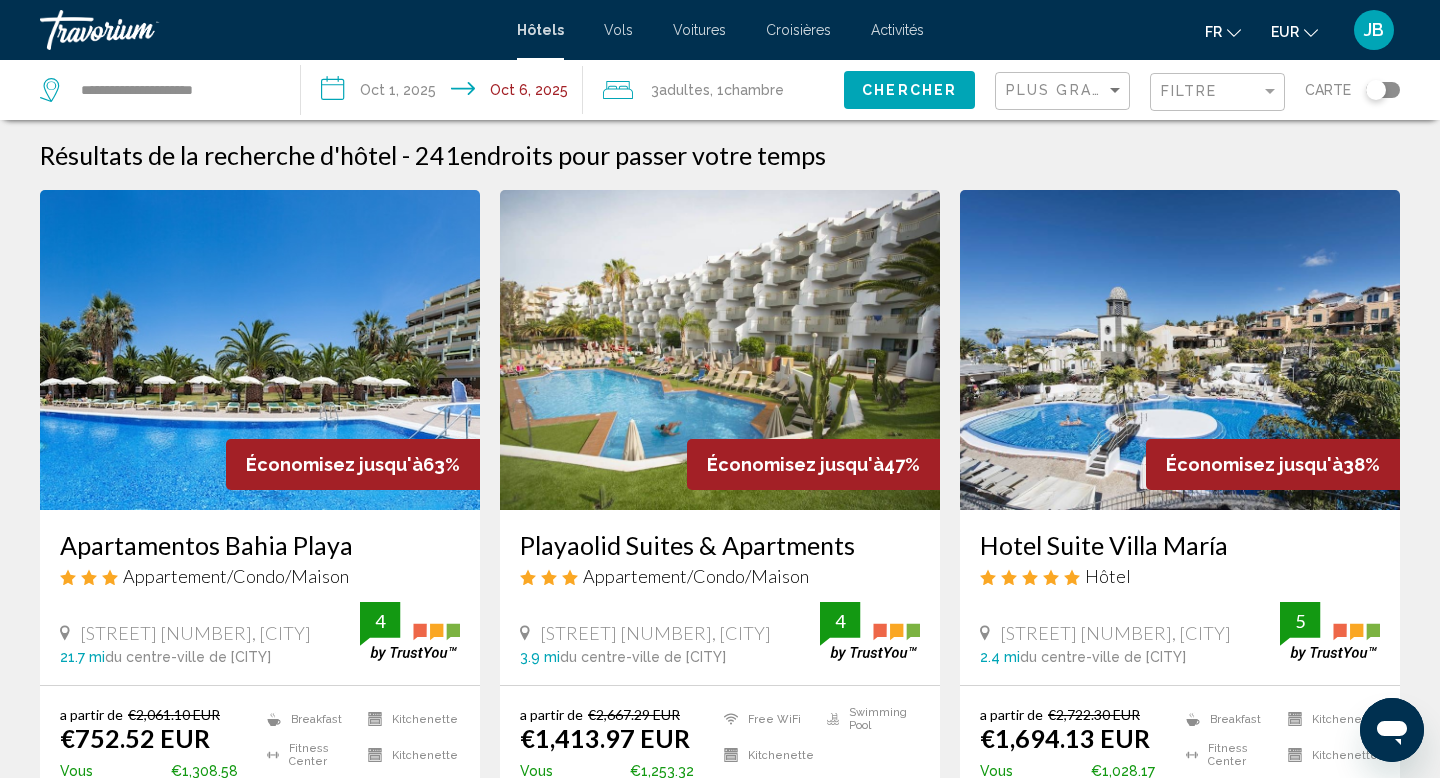 click at bounding box center [1180, 350] 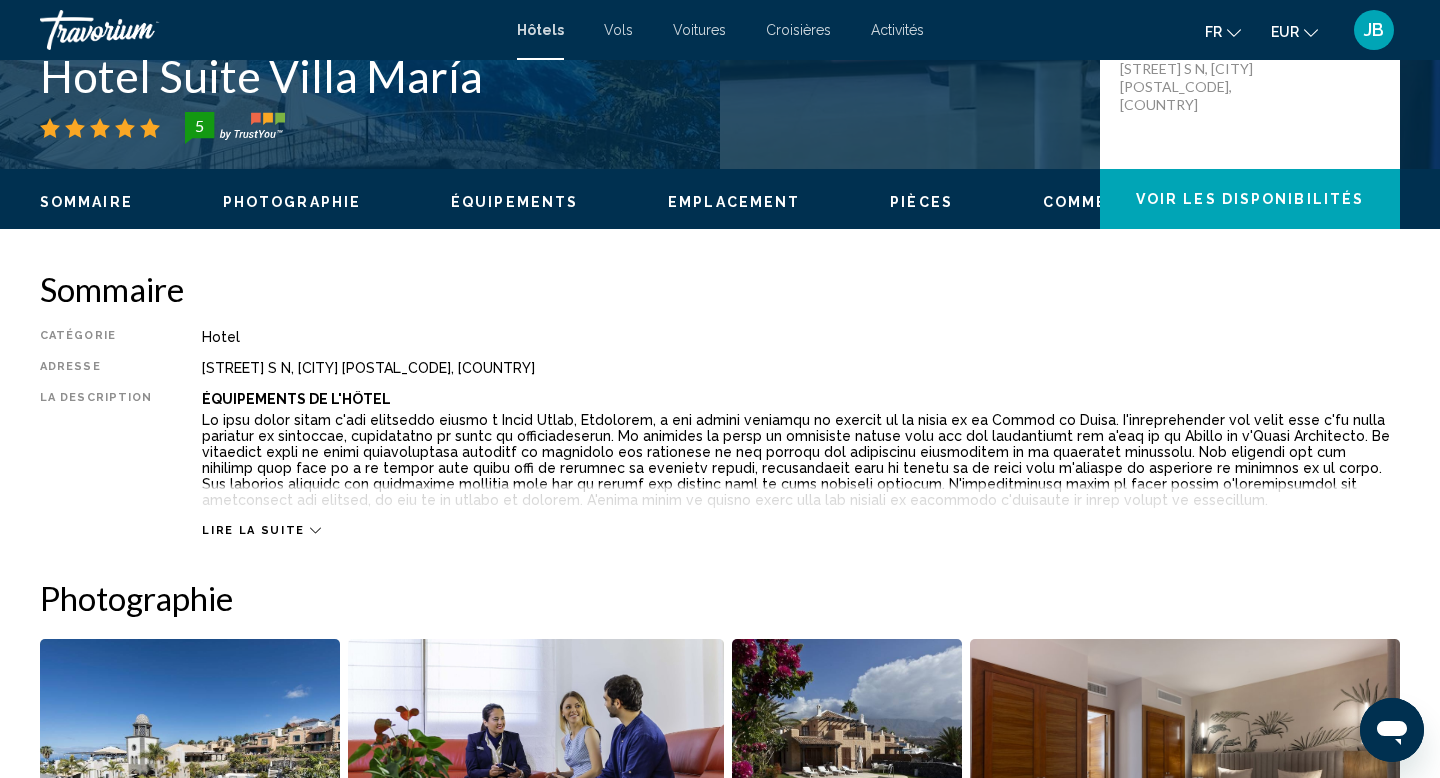 scroll, scrollTop: 706, scrollLeft: 0, axis: vertical 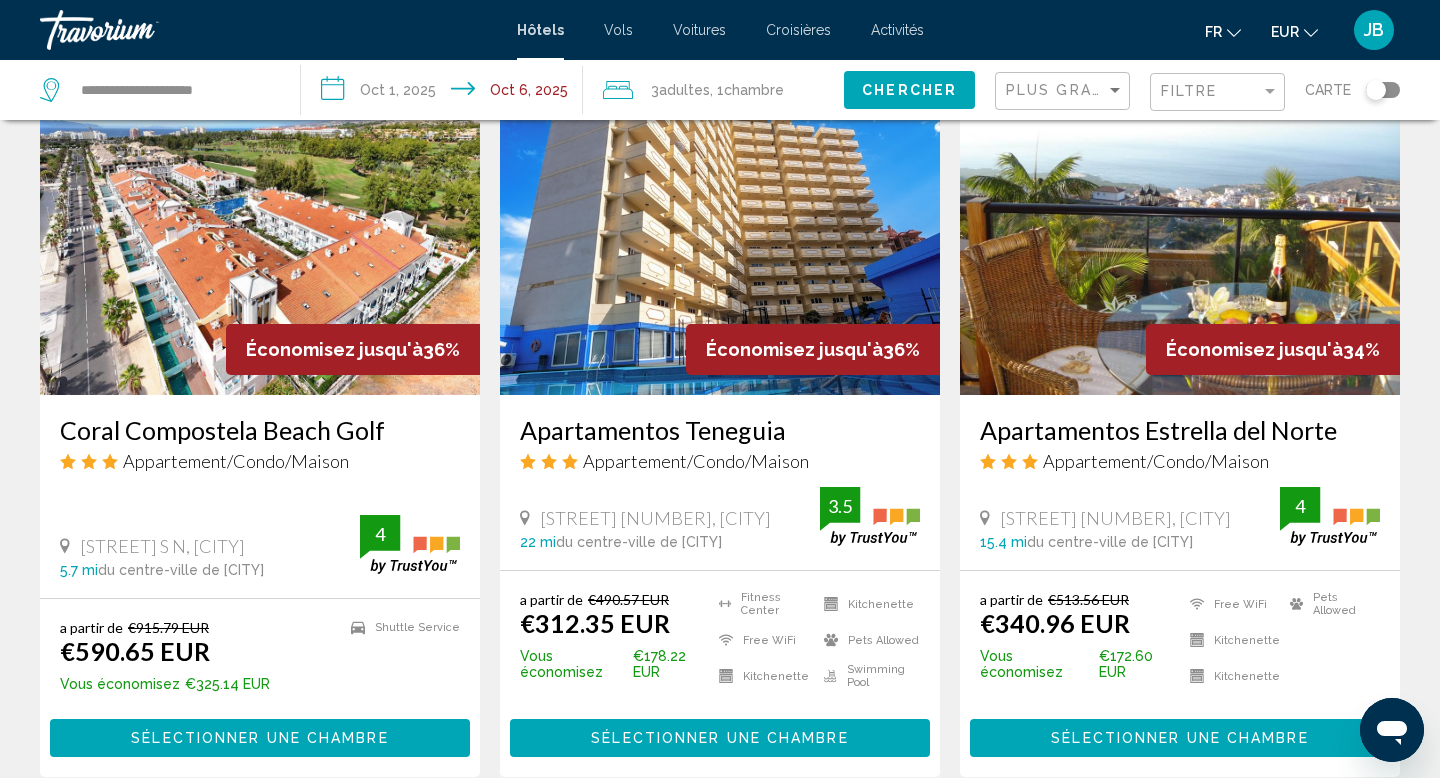 click at bounding box center [1180, 235] 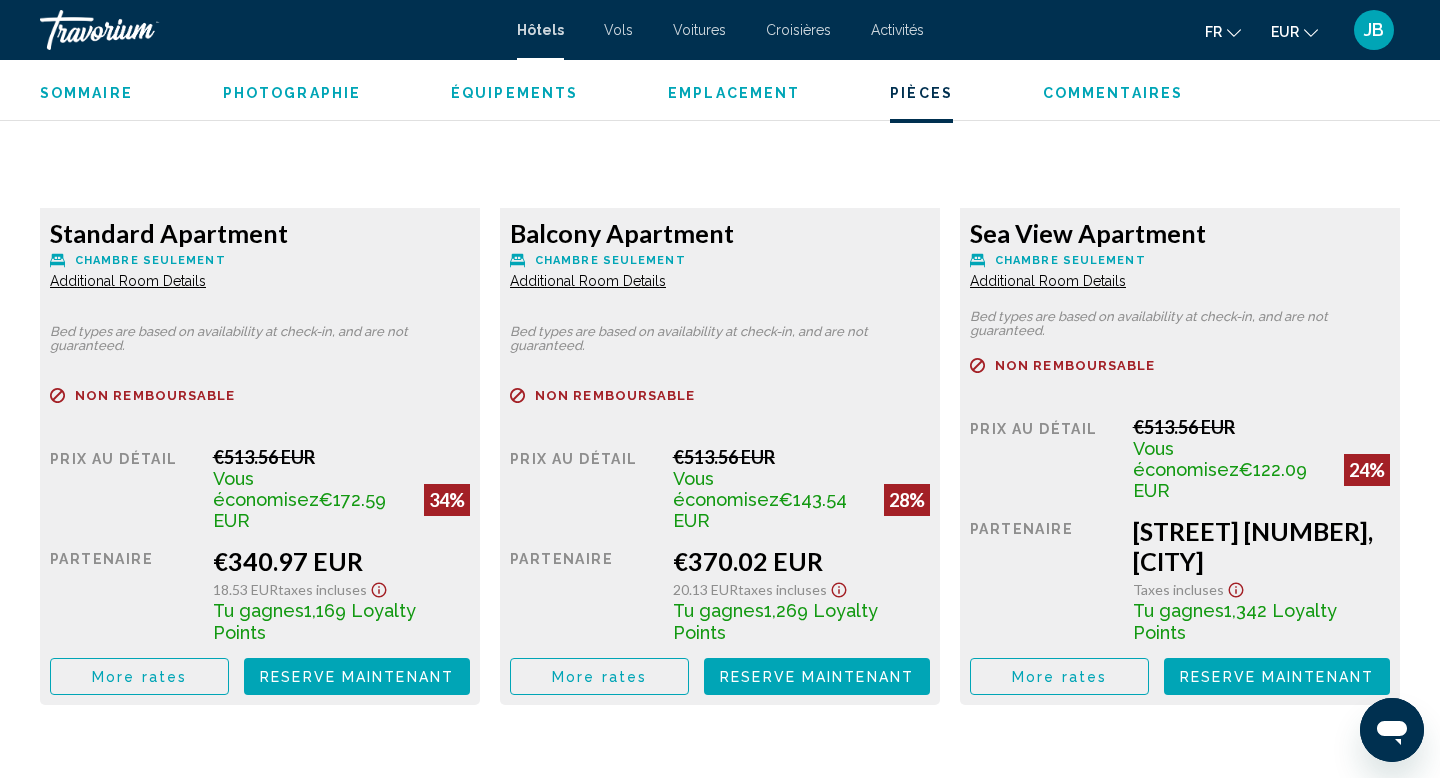 scroll, scrollTop: 2921, scrollLeft: 0, axis: vertical 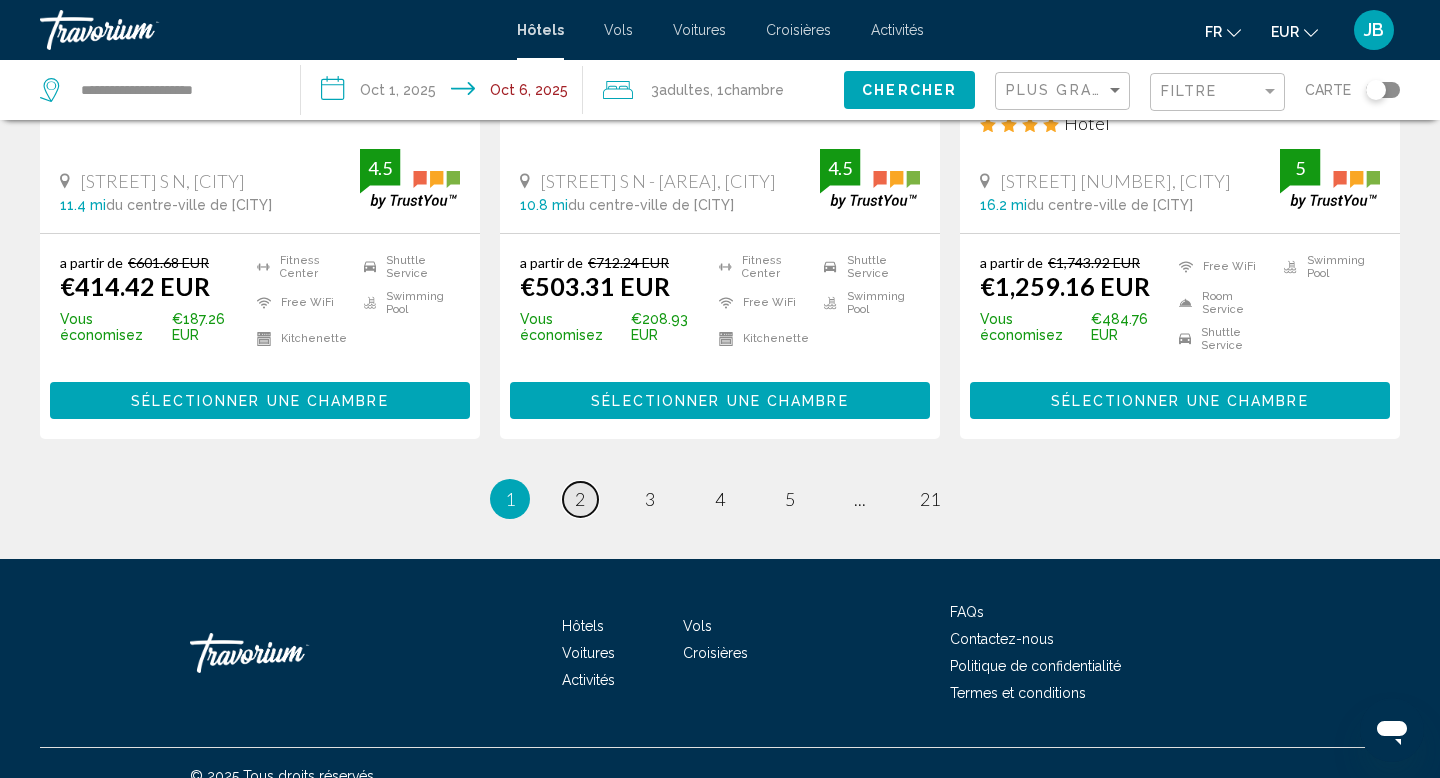 click on "2" at bounding box center [580, 499] 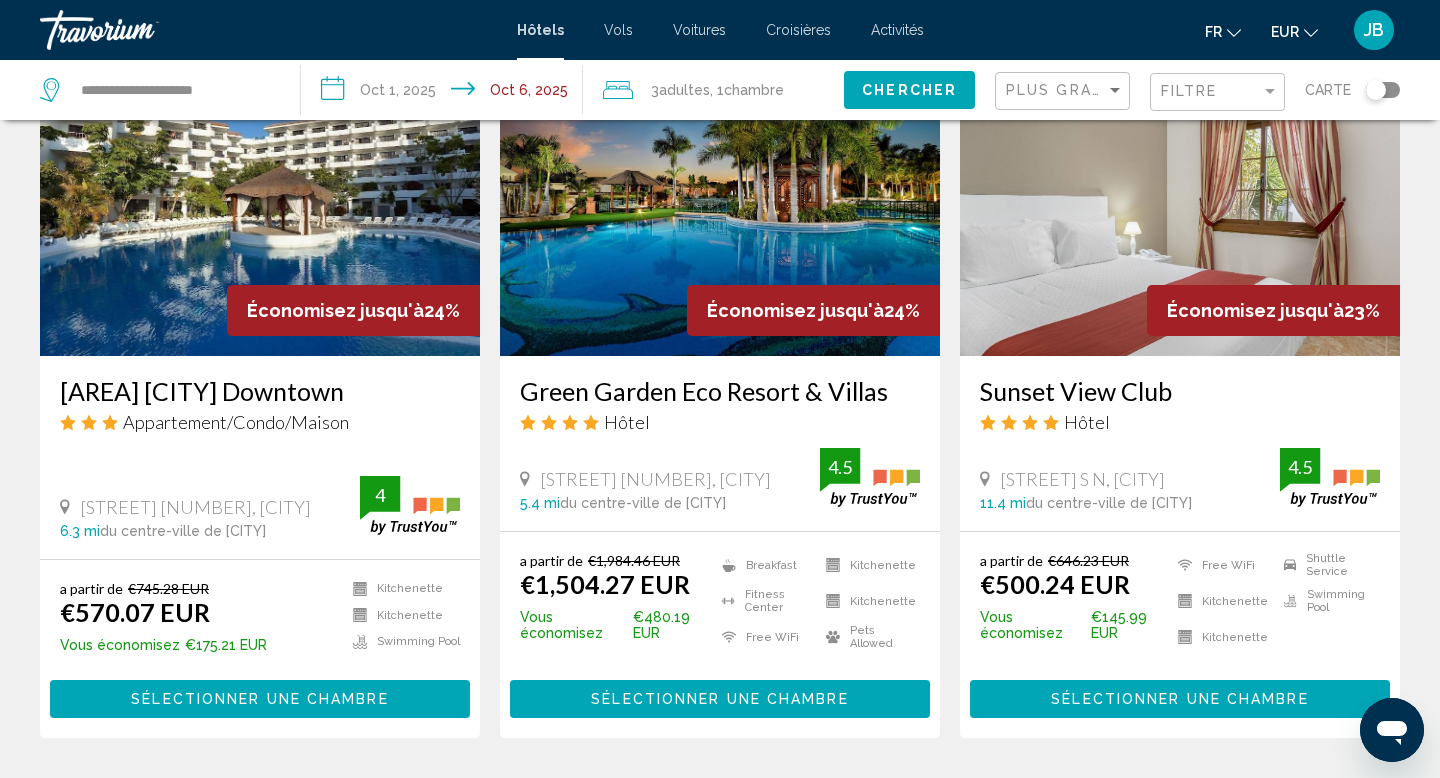 scroll, scrollTop: 897, scrollLeft: 0, axis: vertical 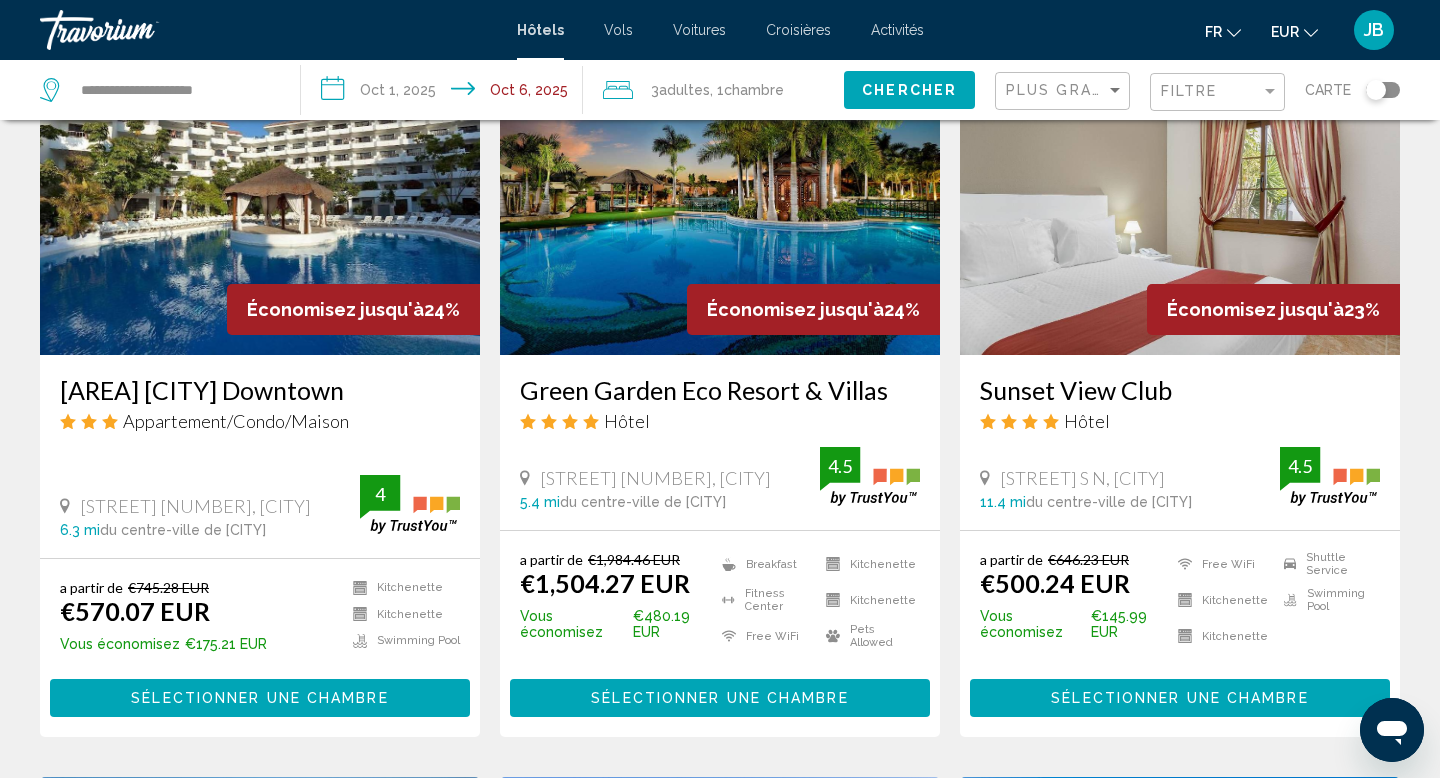 click at bounding box center (720, 195) 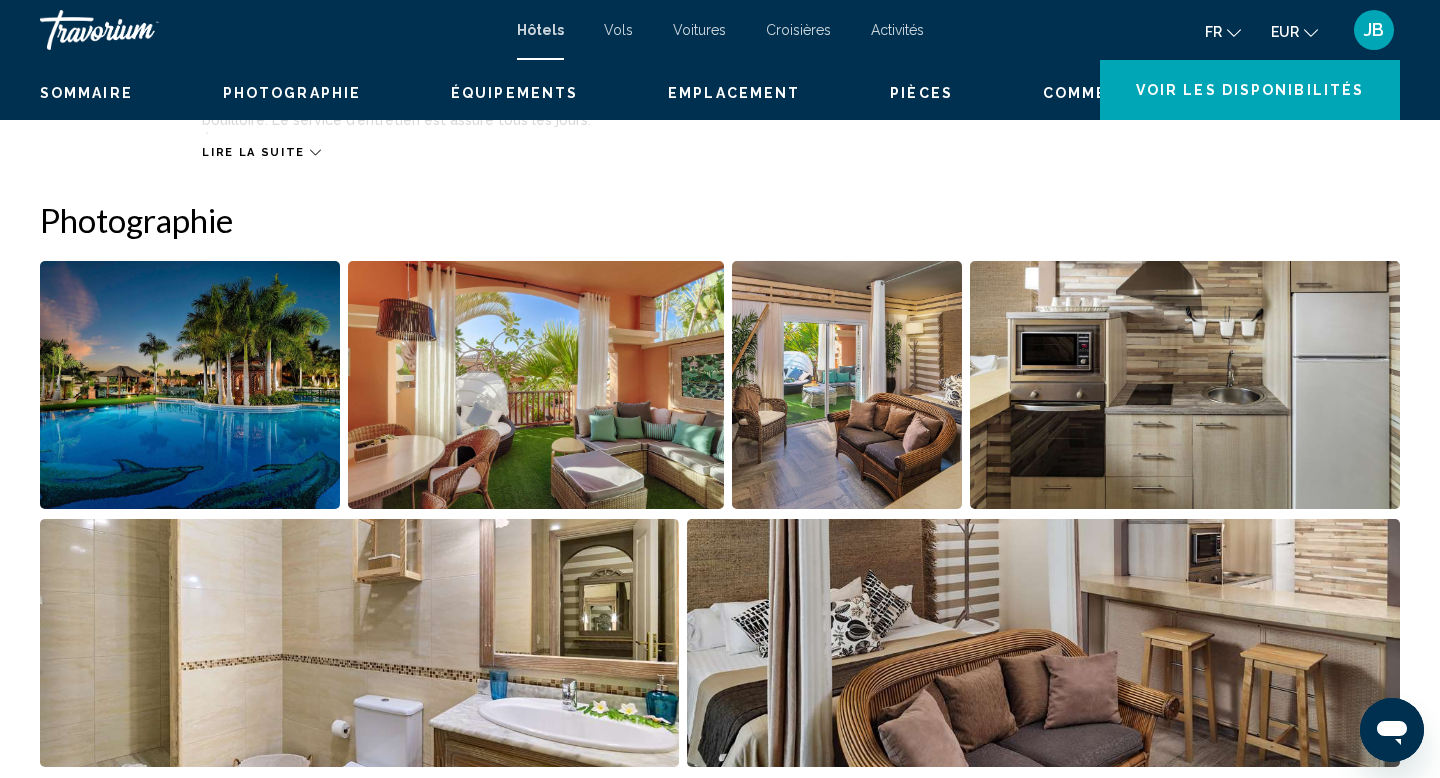 scroll, scrollTop: 0, scrollLeft: 0, axis: both 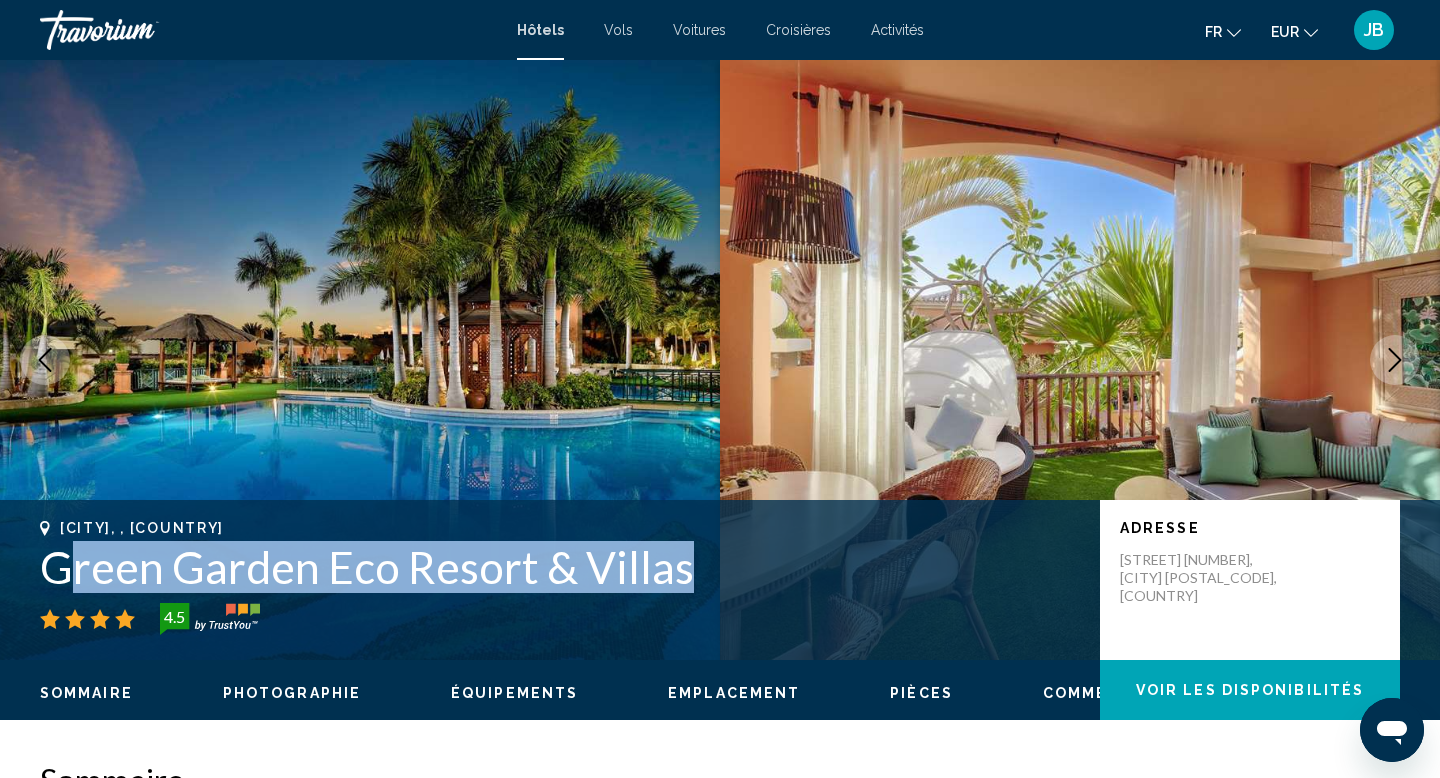 drag, startPoint x: 690, startPoint y: 579, endPoint x: 56, endPoint y: 577, distance: 634.0032 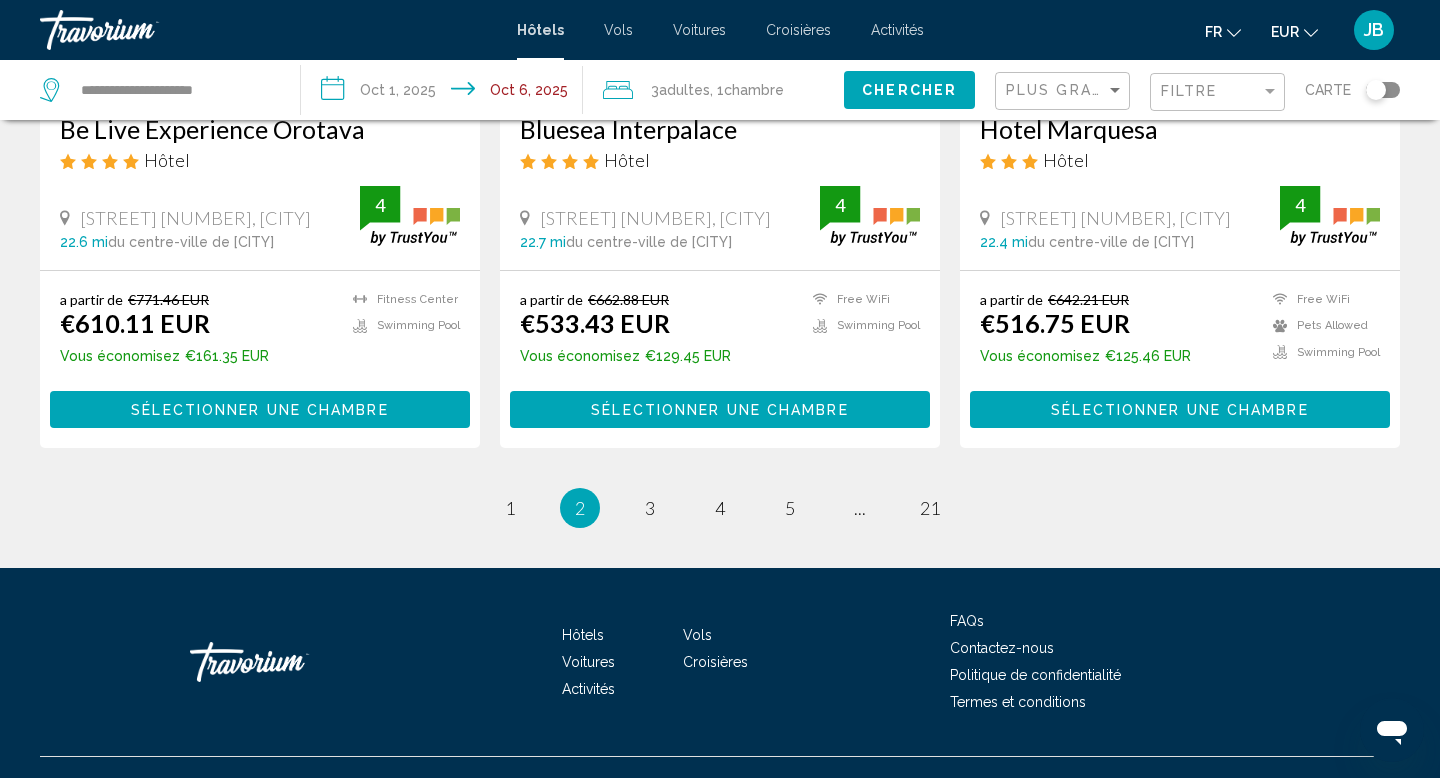 scroll, scrollTop: 2678, scrollLeft: 0, axis: vertical 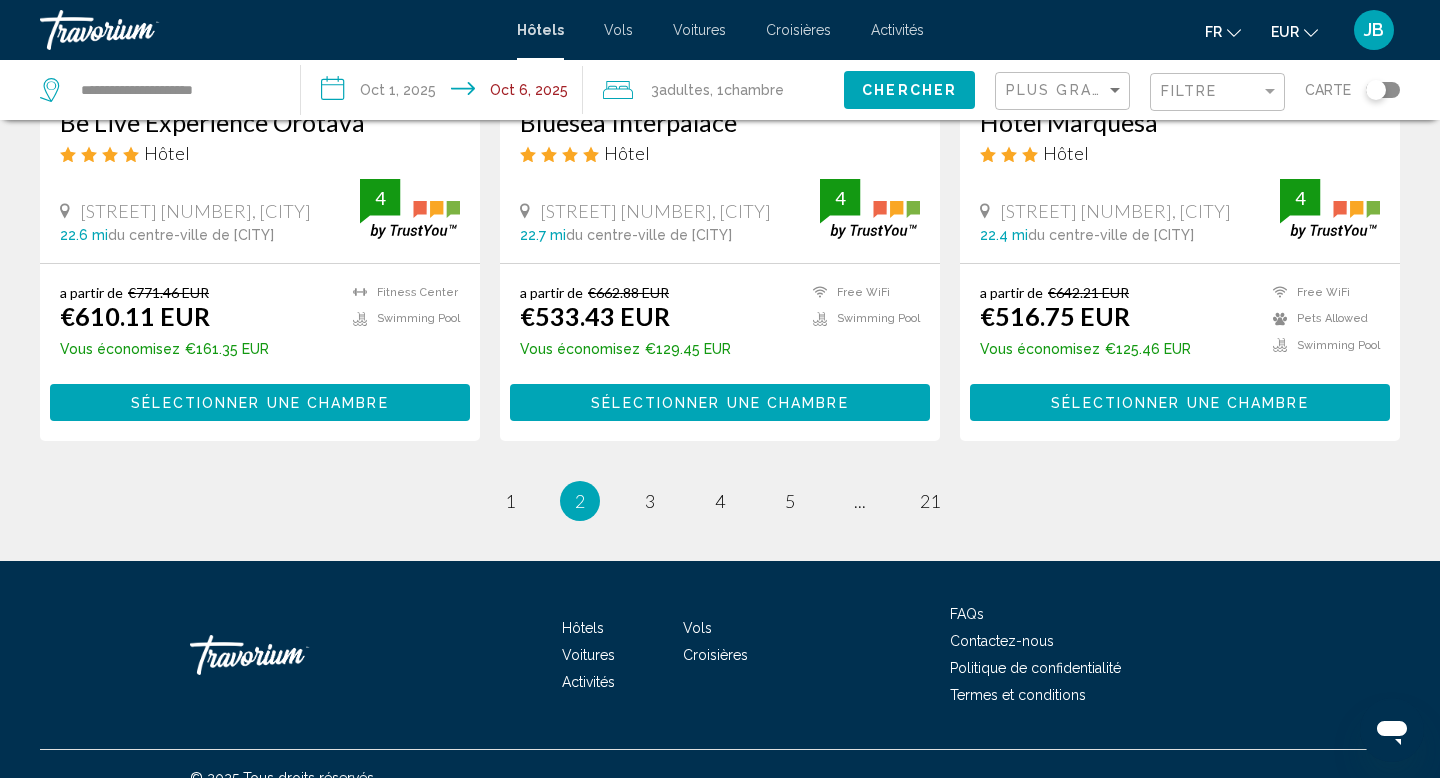 click on "2 / 21  page  1 You're on page  2 page  3 page  4 page  5 page  ... page  21" at bounding box center [720, 501] 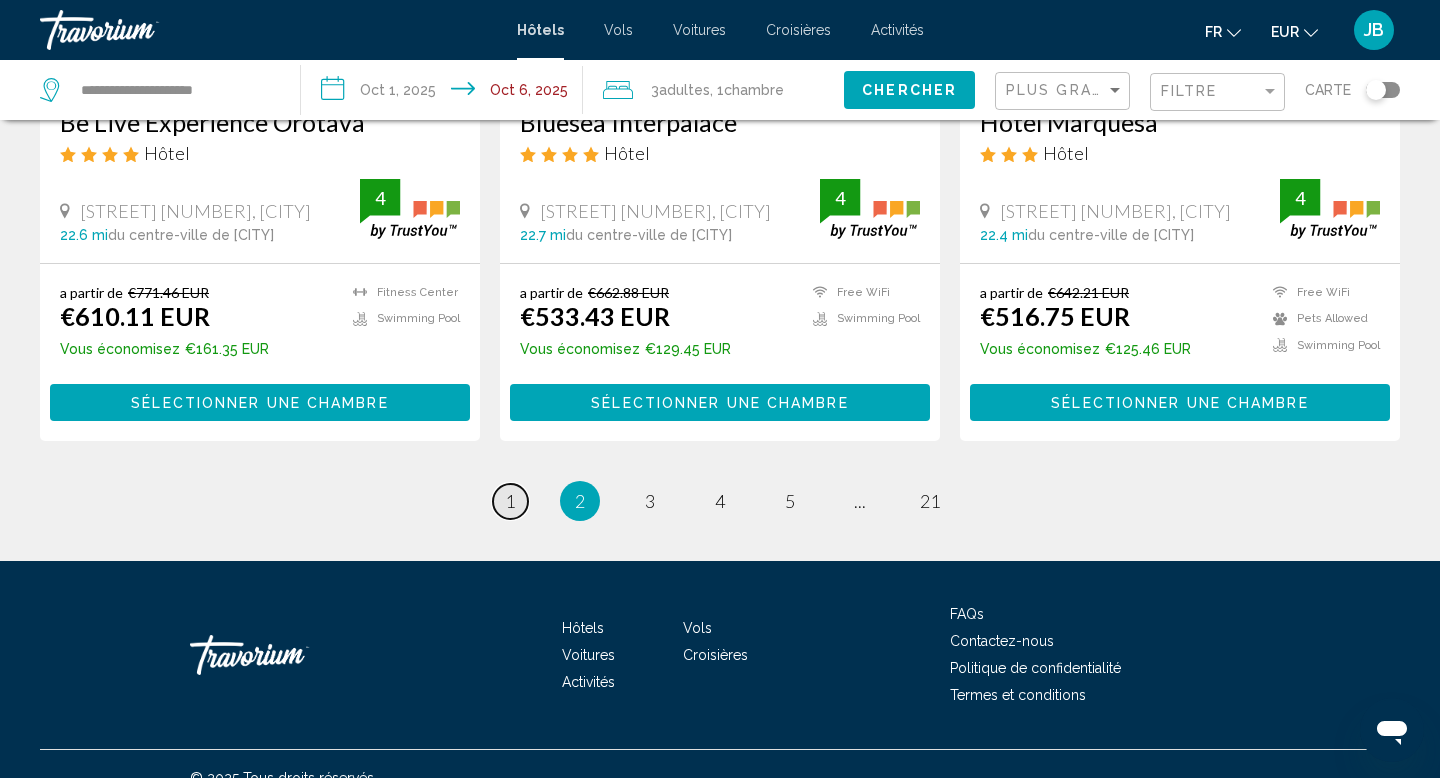 click on "page  1" at bounding box center [510, 501] 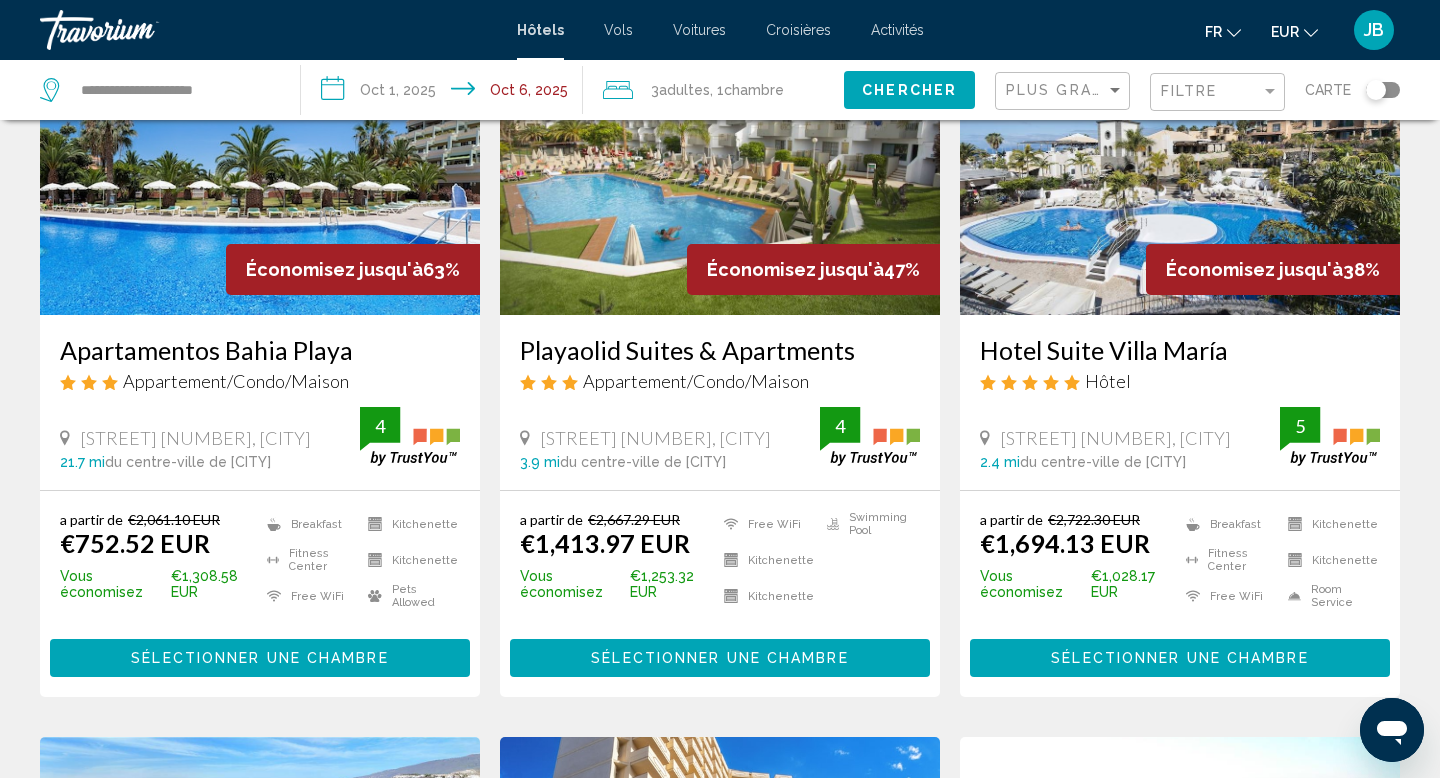scroll, scrollTop: 199, scrollLeft: 0, axis: vertical 